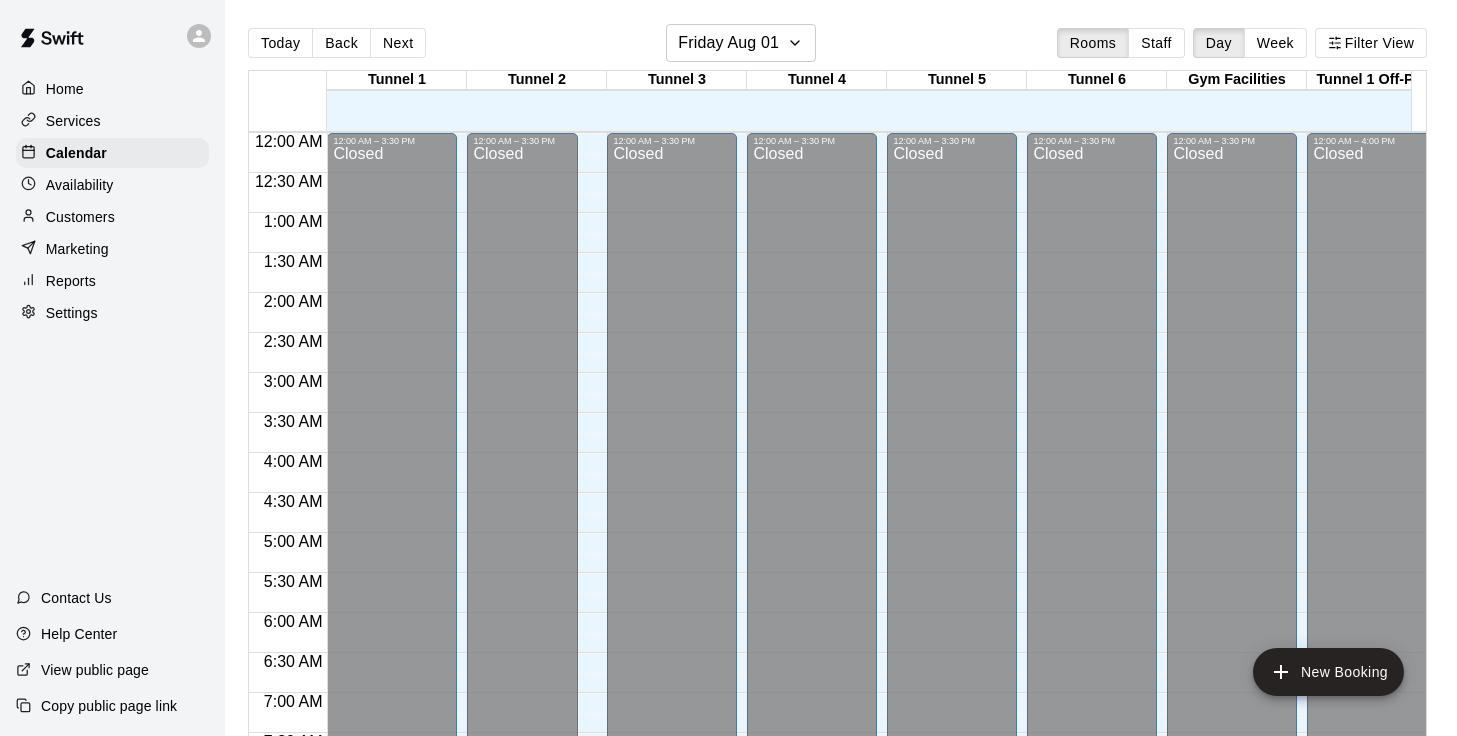 scroll, scrollTop: 0, scrollLeft: 0, axis: both 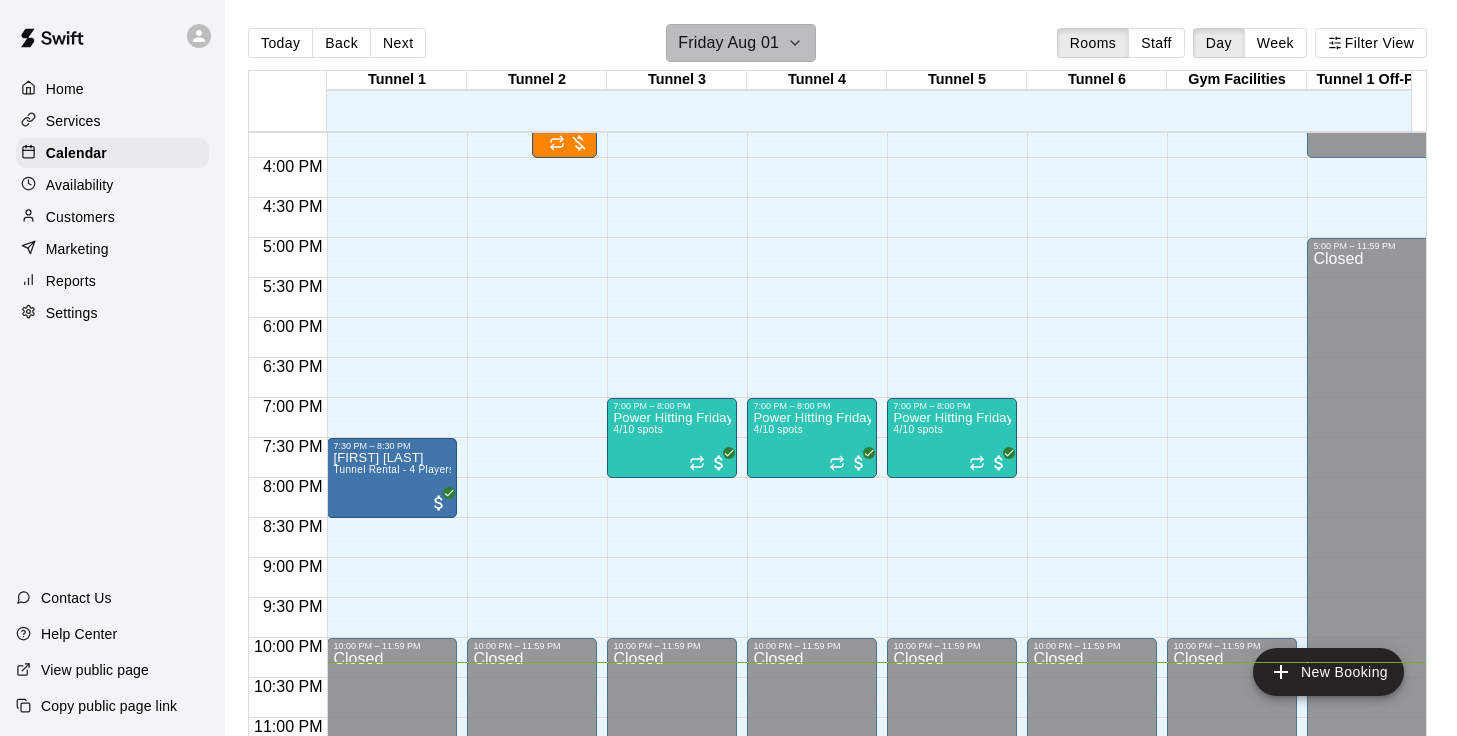 click on "Friday Aug 01" at bounding box center [728, 43] 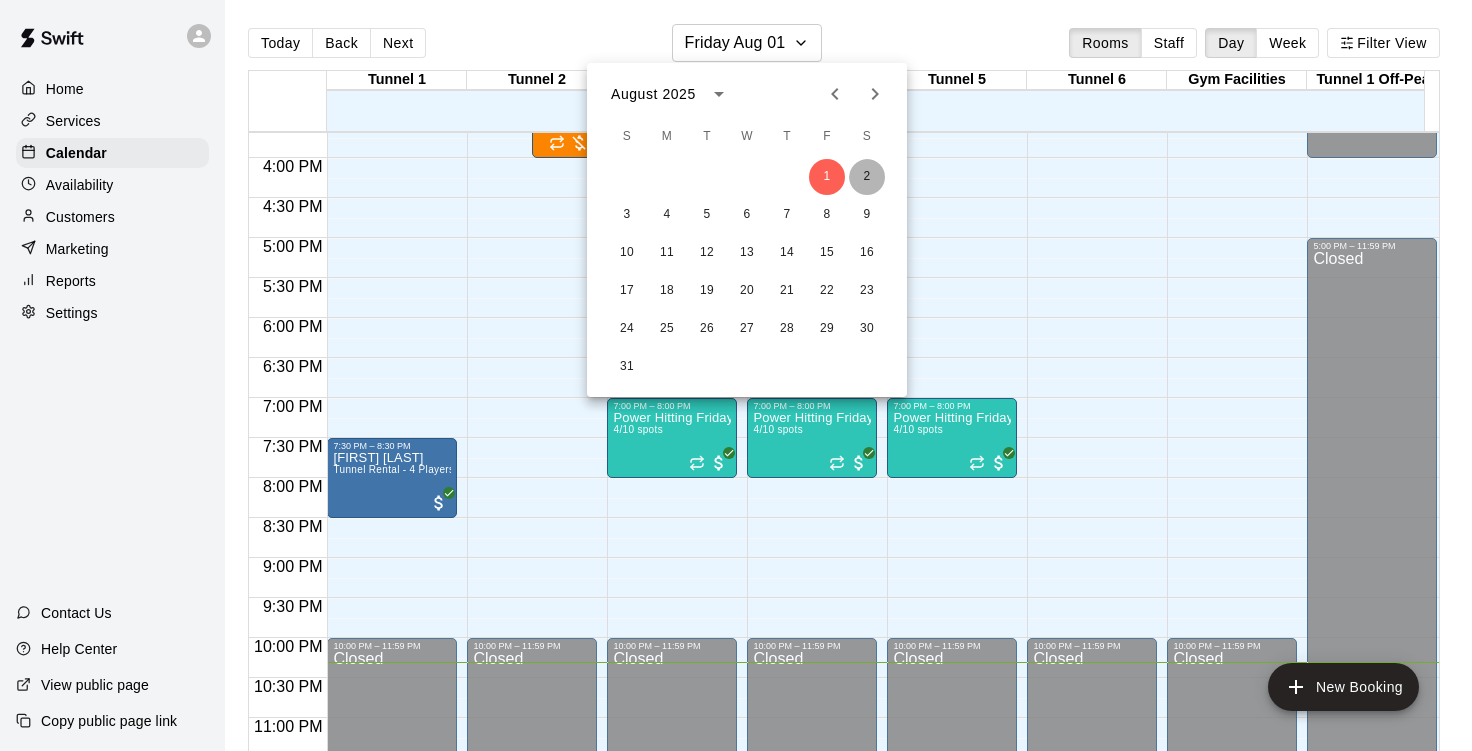 click on "2" at bounding box center [867, 177] 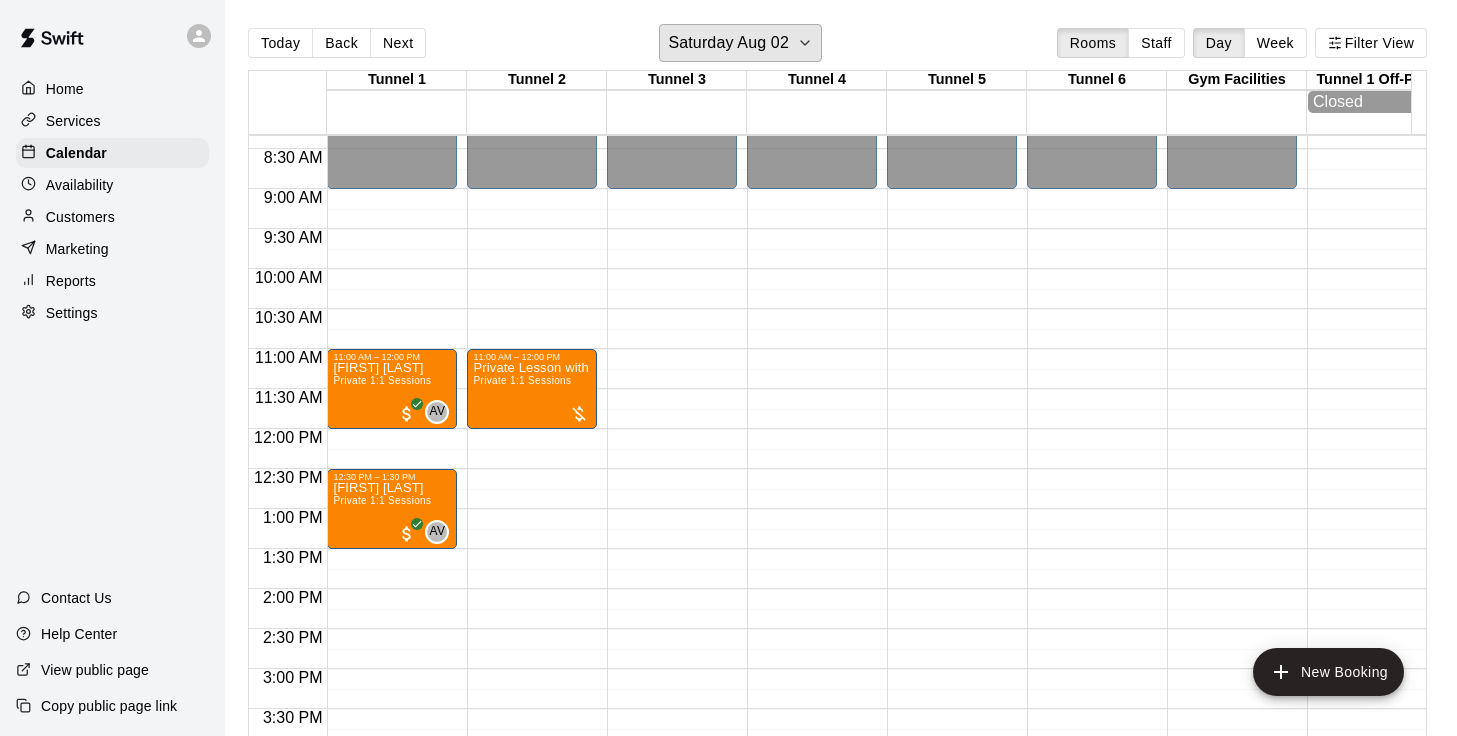 scroll, scrollTop: 668, scrollLeft: 0, axis: vertical 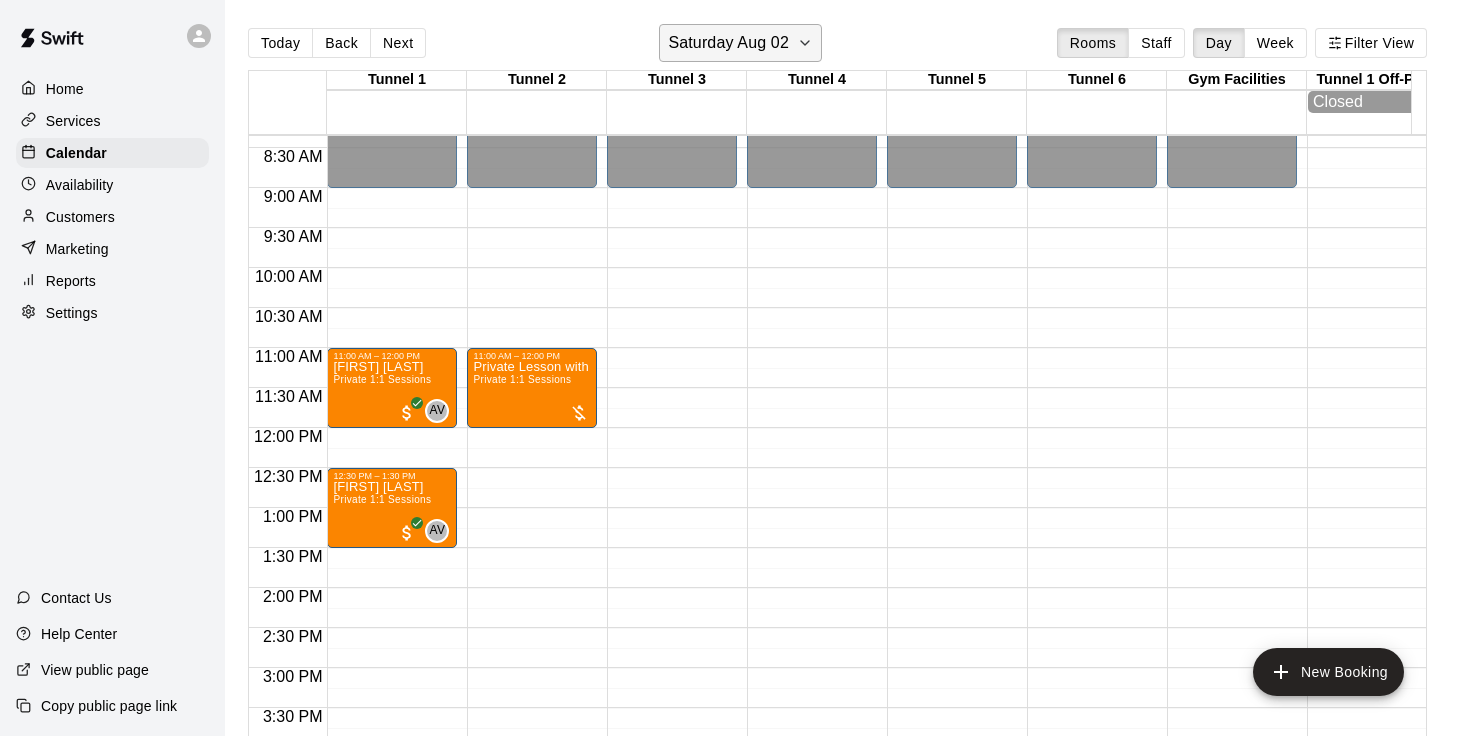 click 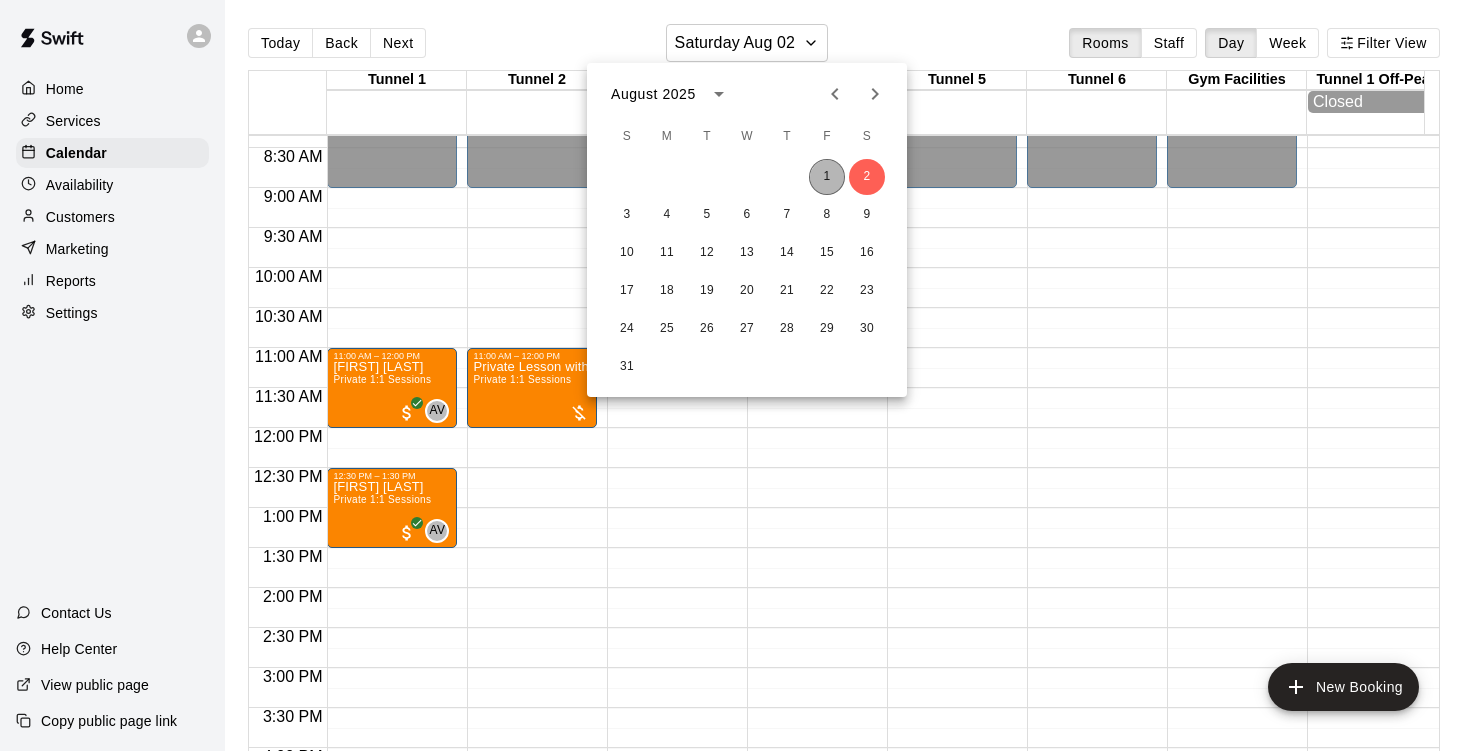 click on "1" at bounding box center (827, 177) 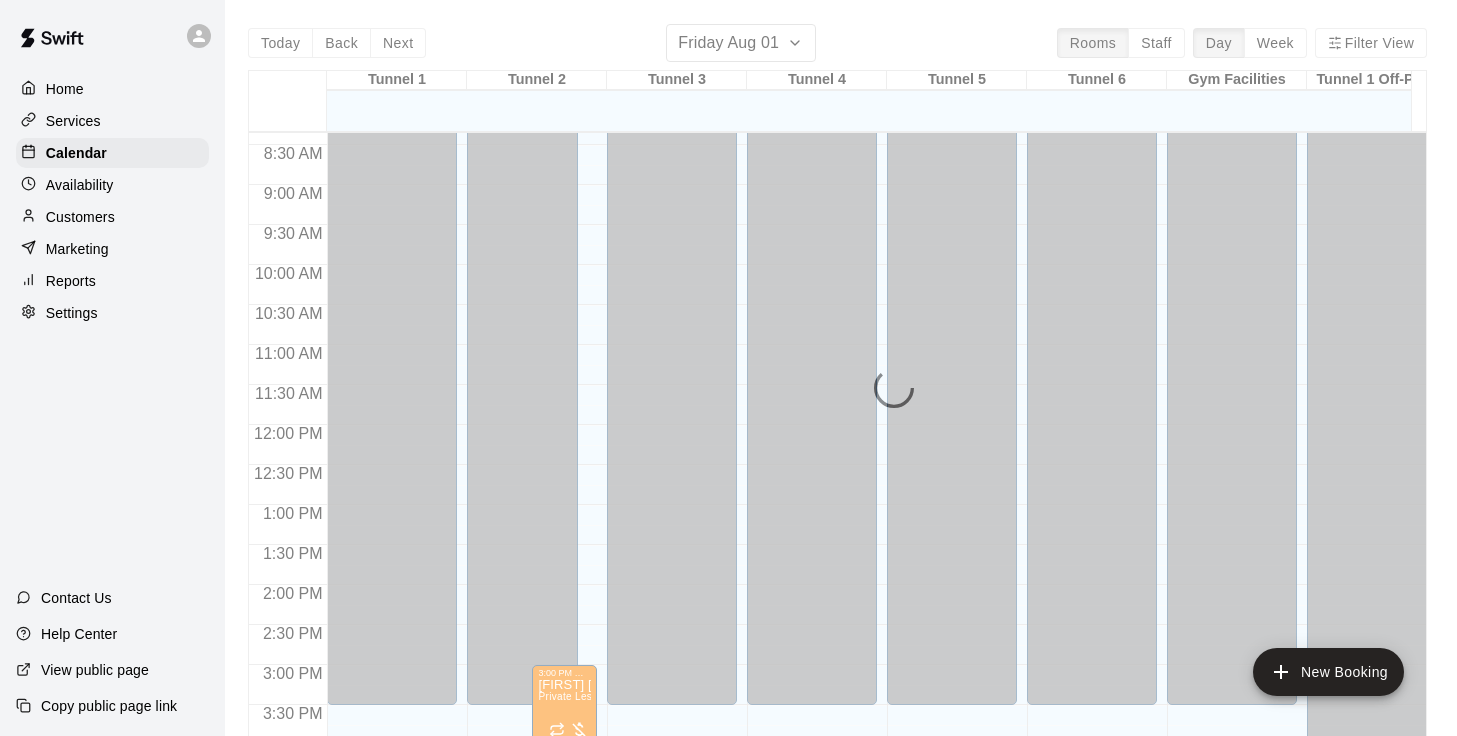 click on "Closed" at bounding box center (812, 95) 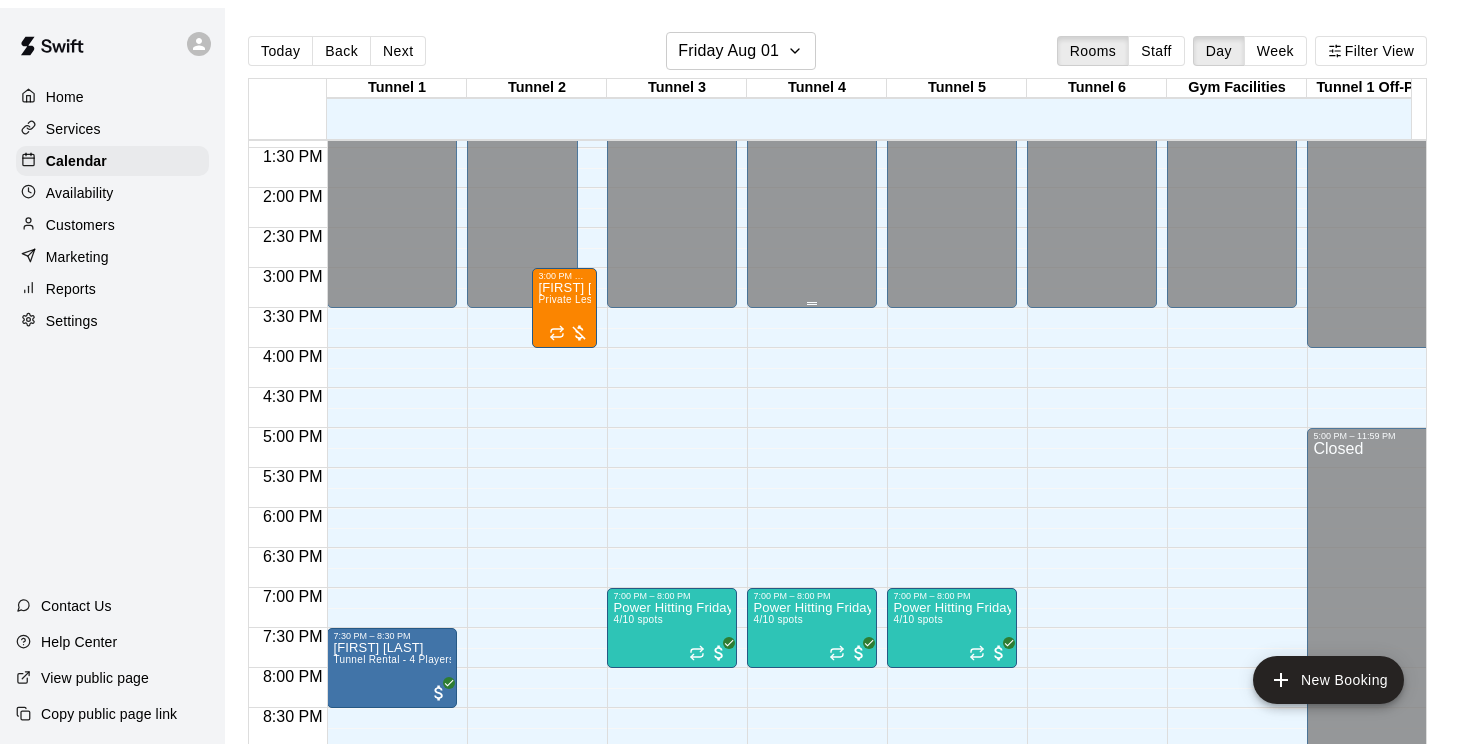 scroll, scrollTop: 1296, scrollLeft: 0, axis: vertical 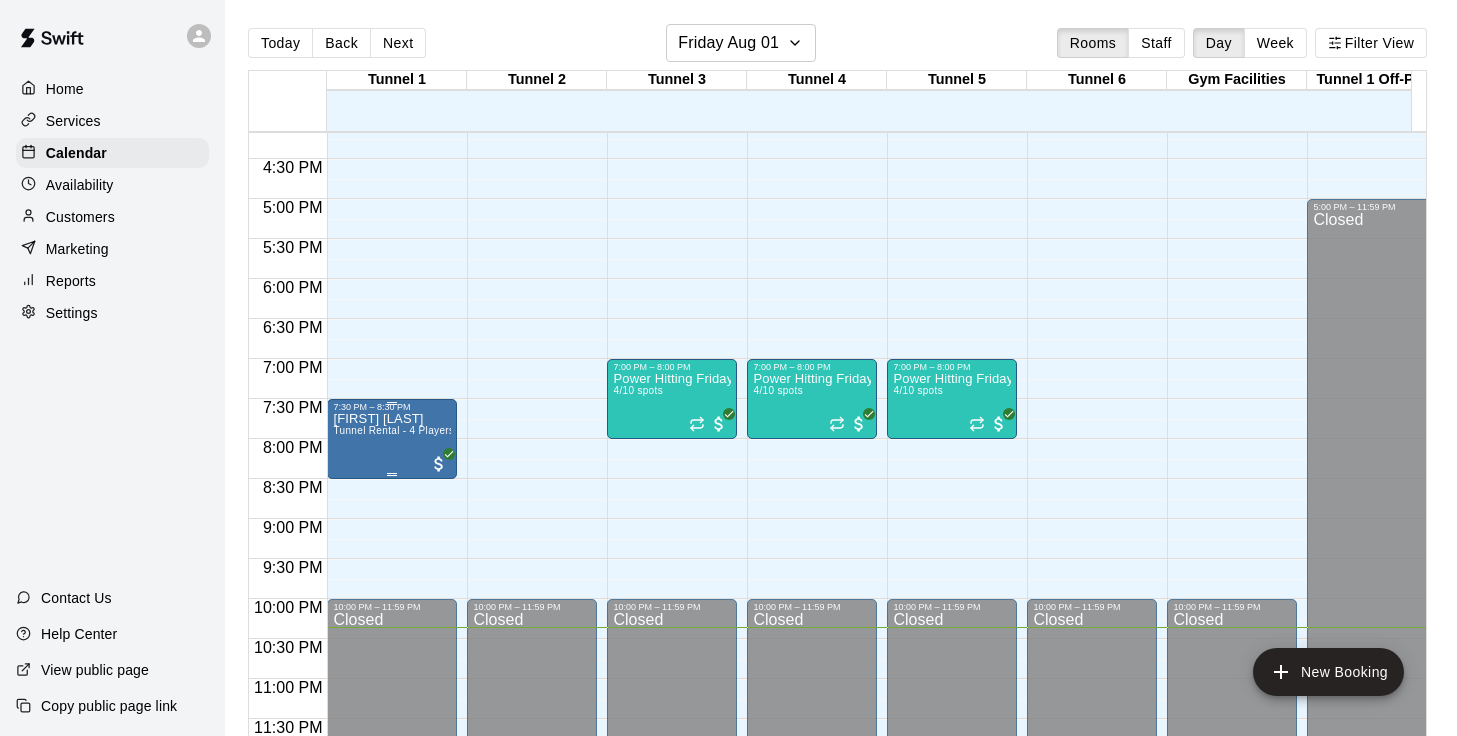 click on "[FIRST] [LAST]" at bounding box center [392, 419] 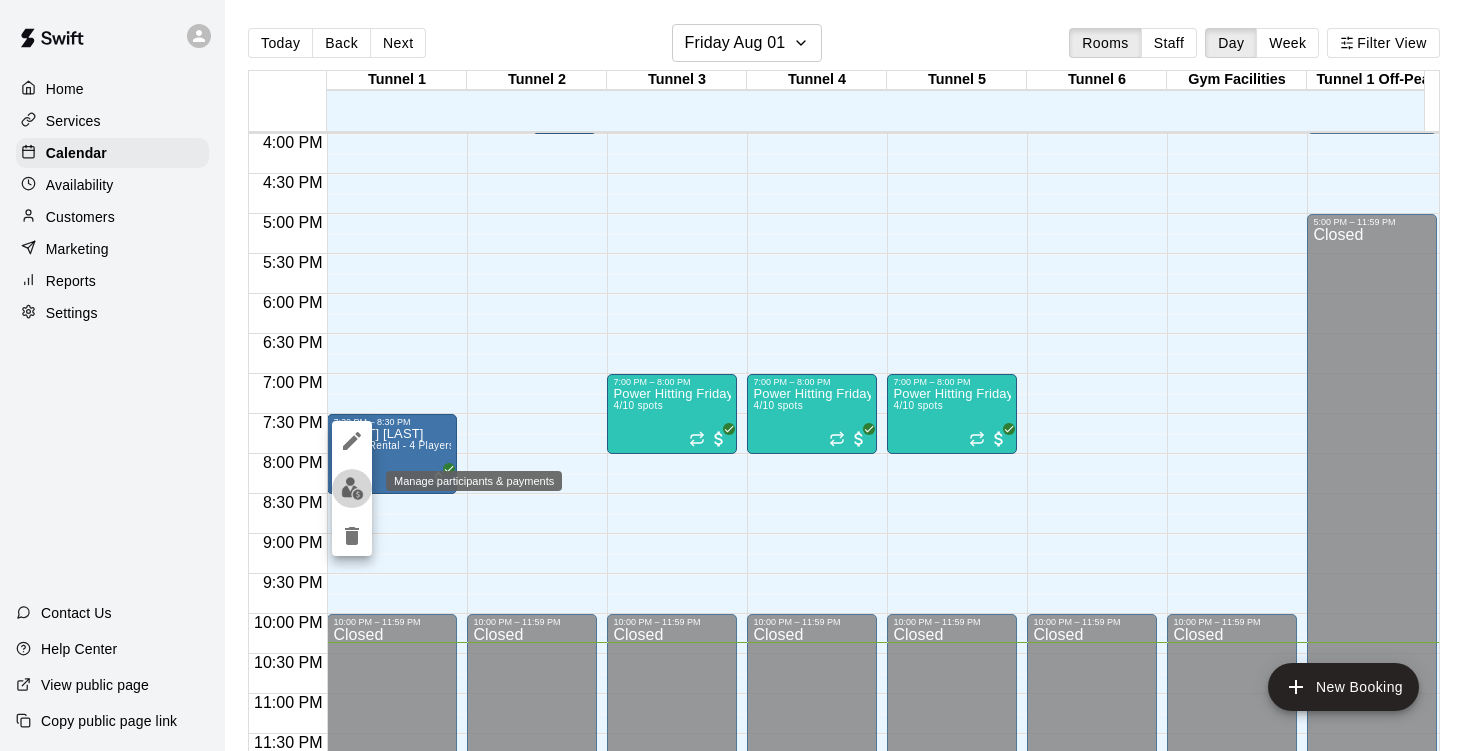 click at bounding box center [352, 488] 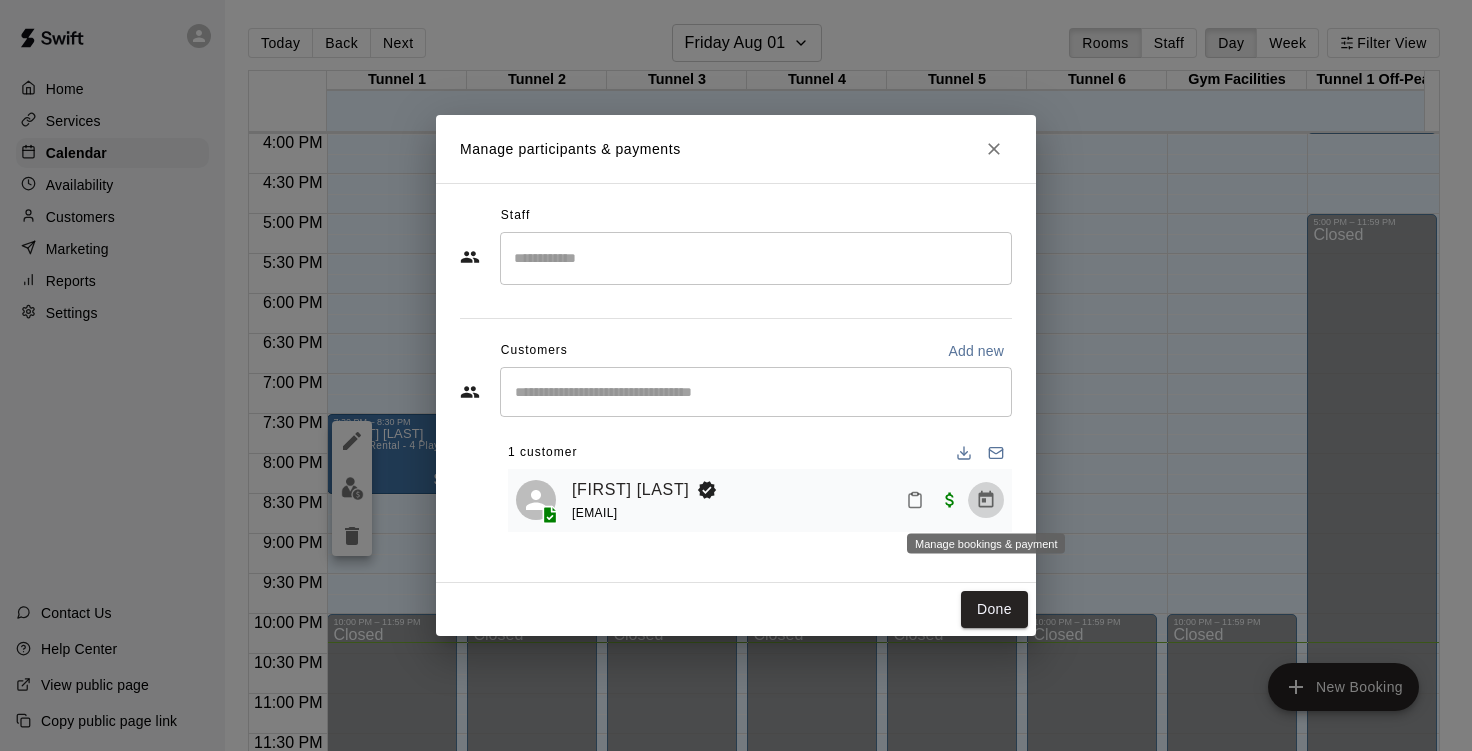 click 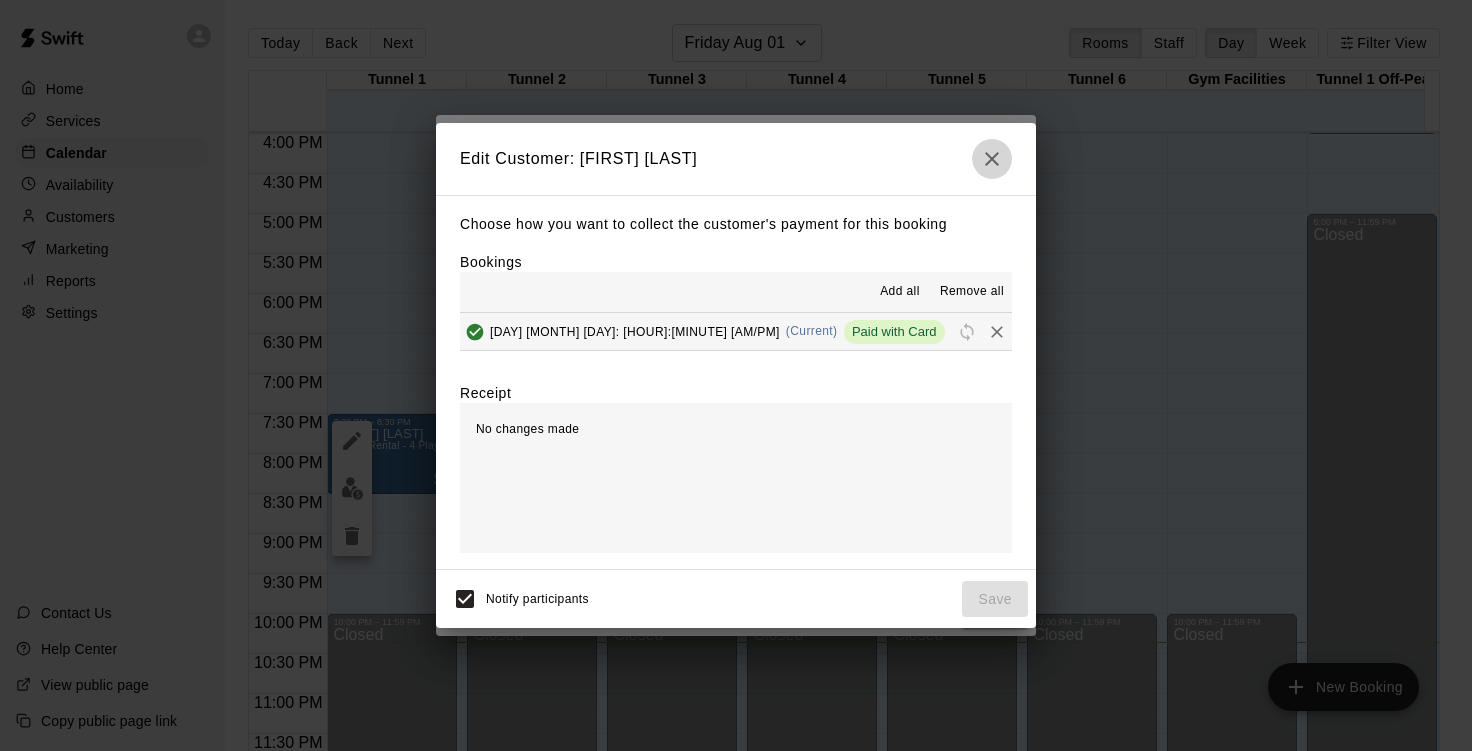 click 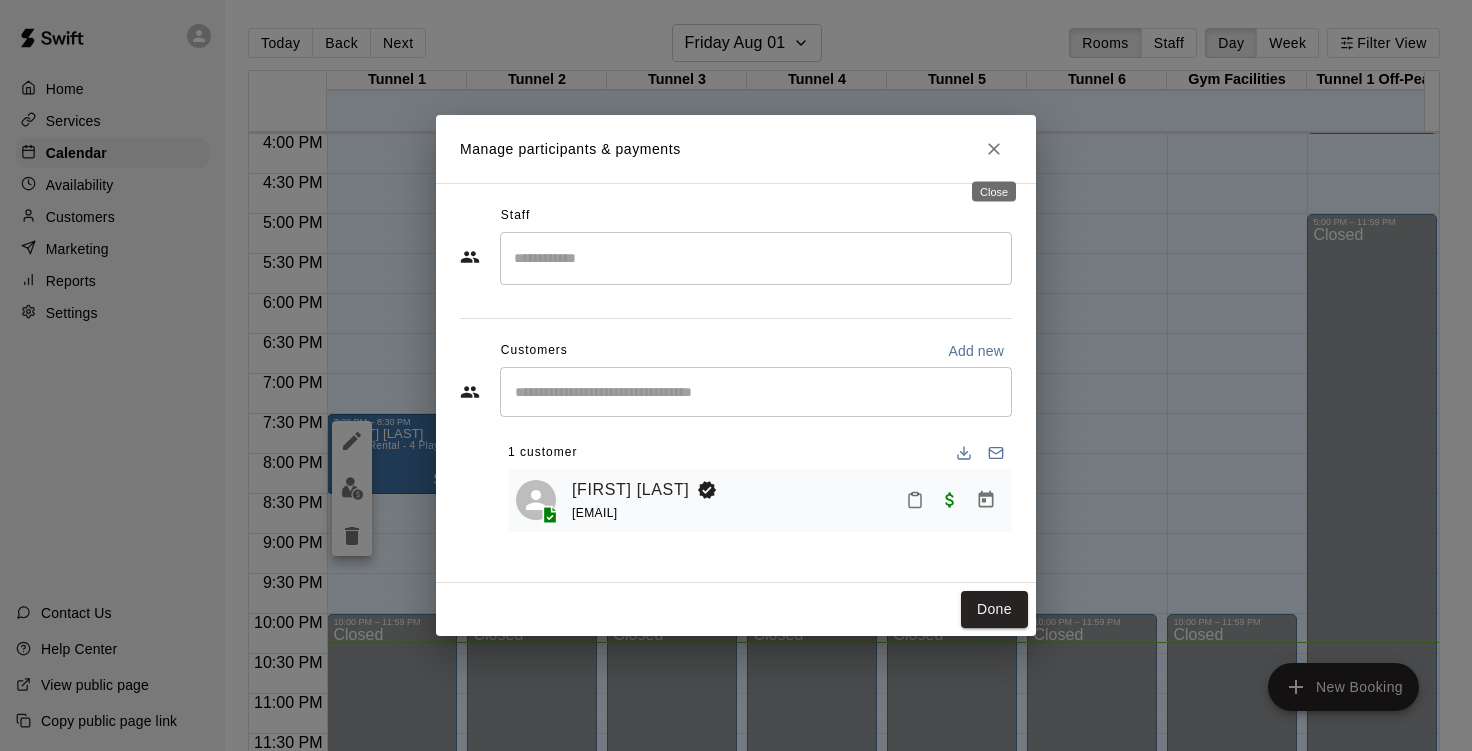 click 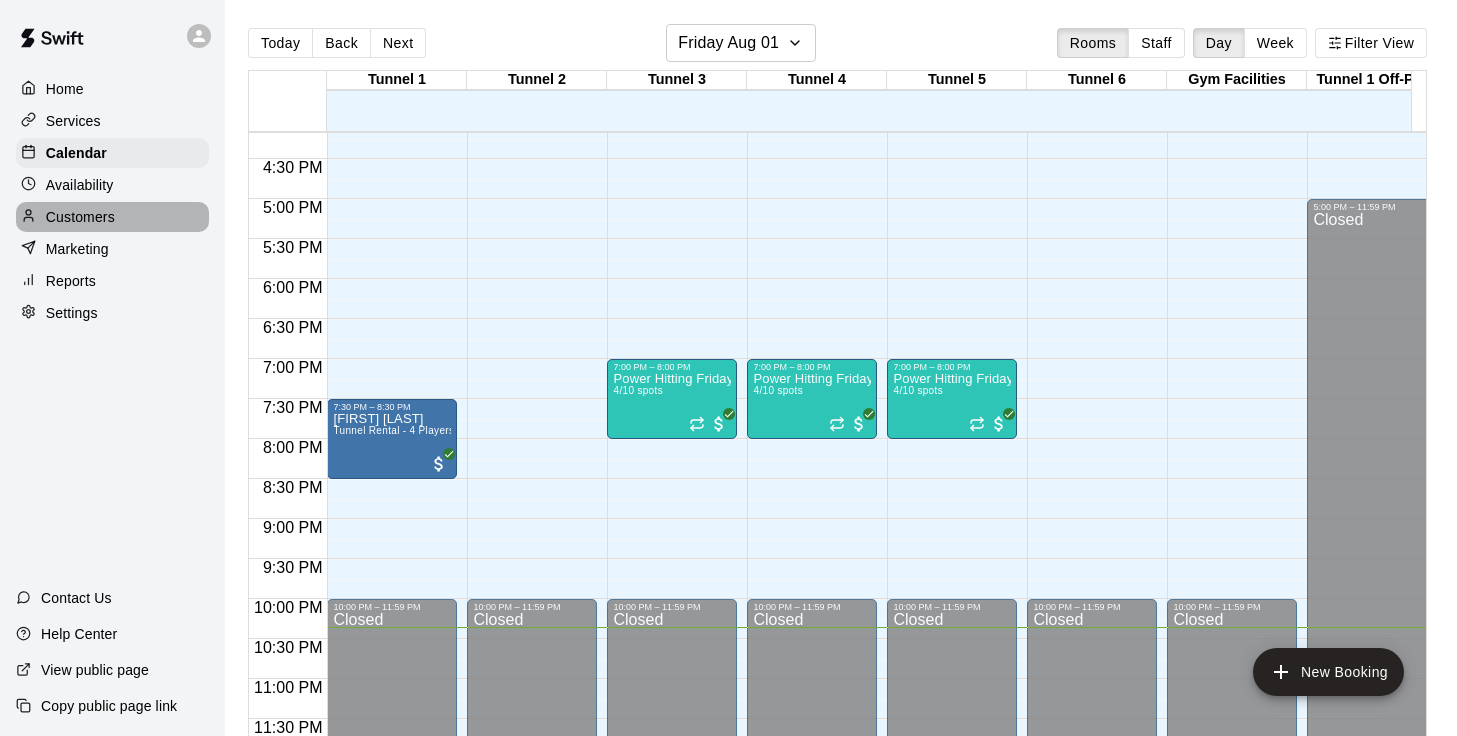click on "Customers" at bounding box center (80, 217) 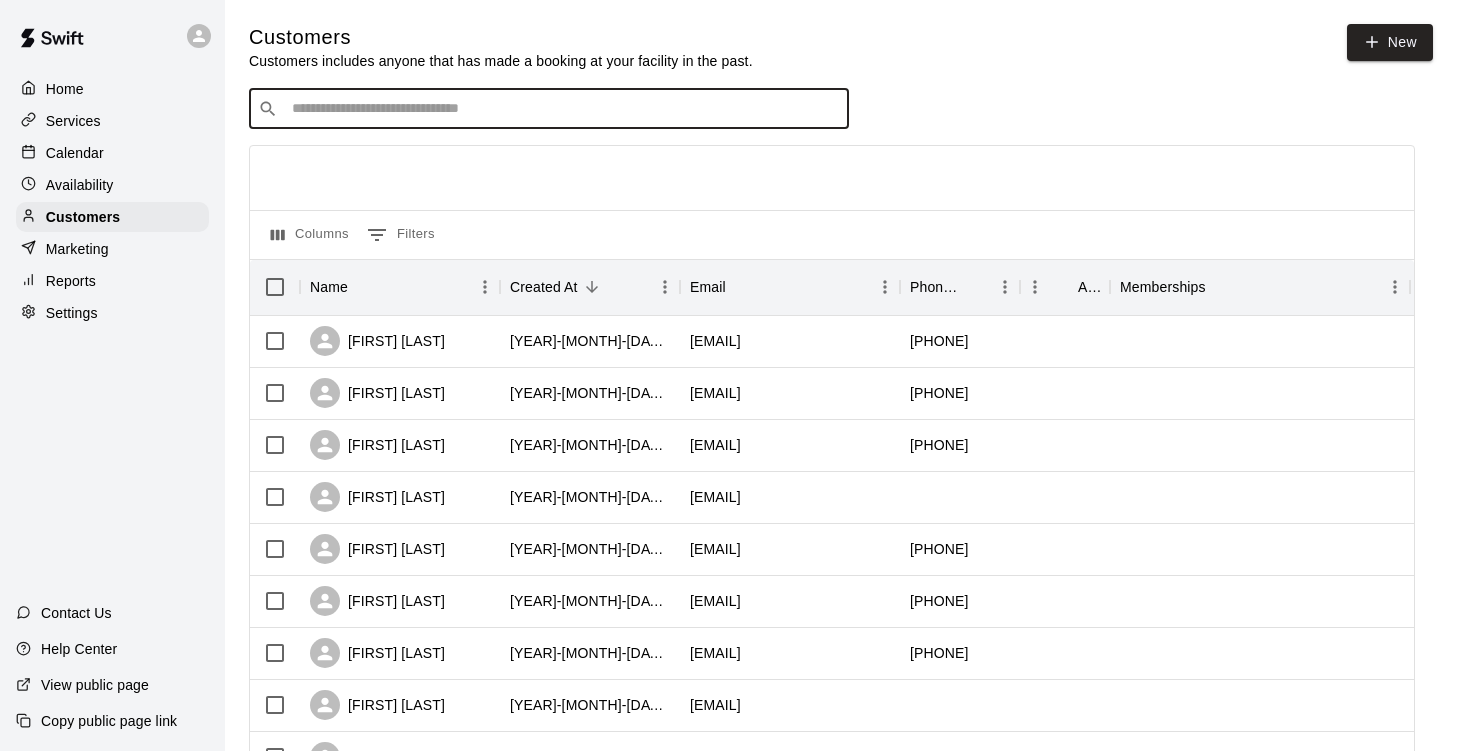 click at bounding box center [563, 109] 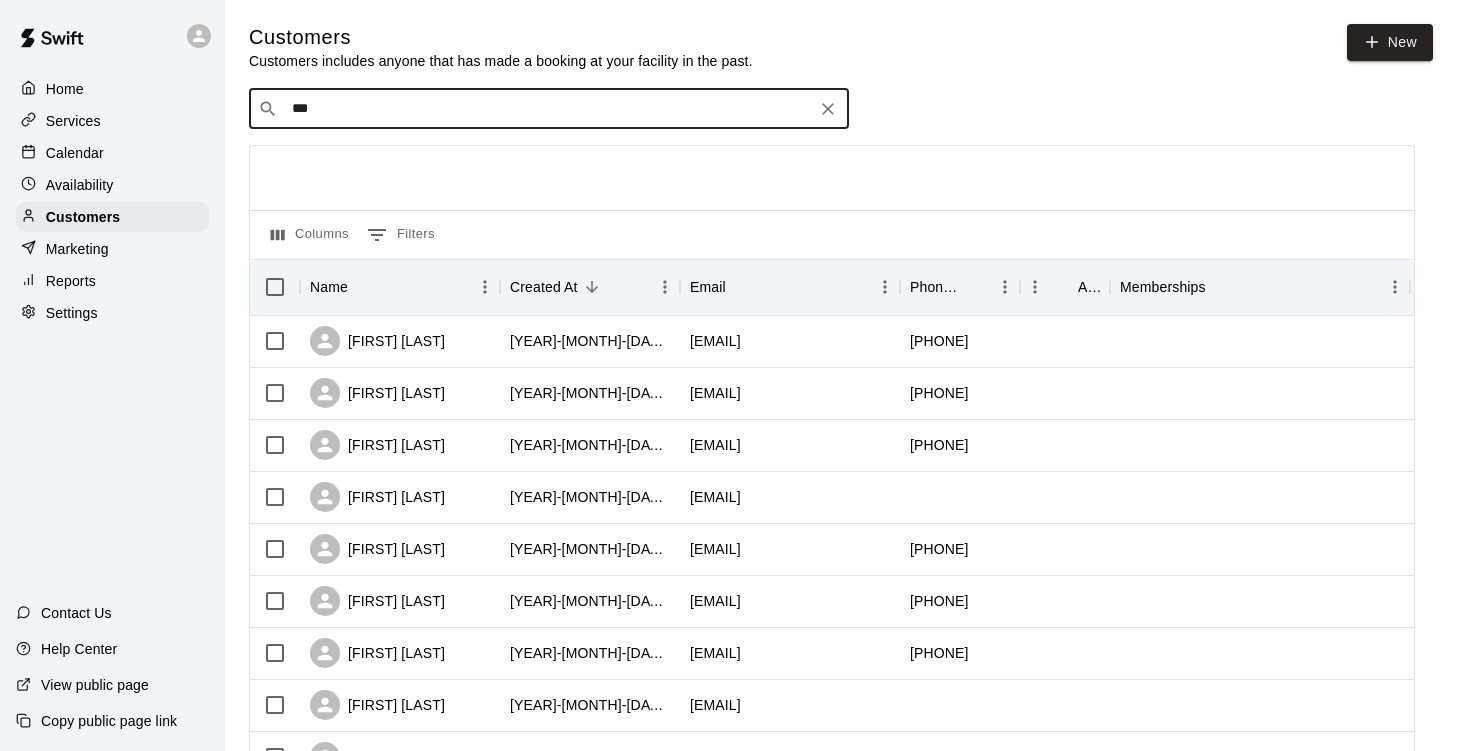 type on "****" 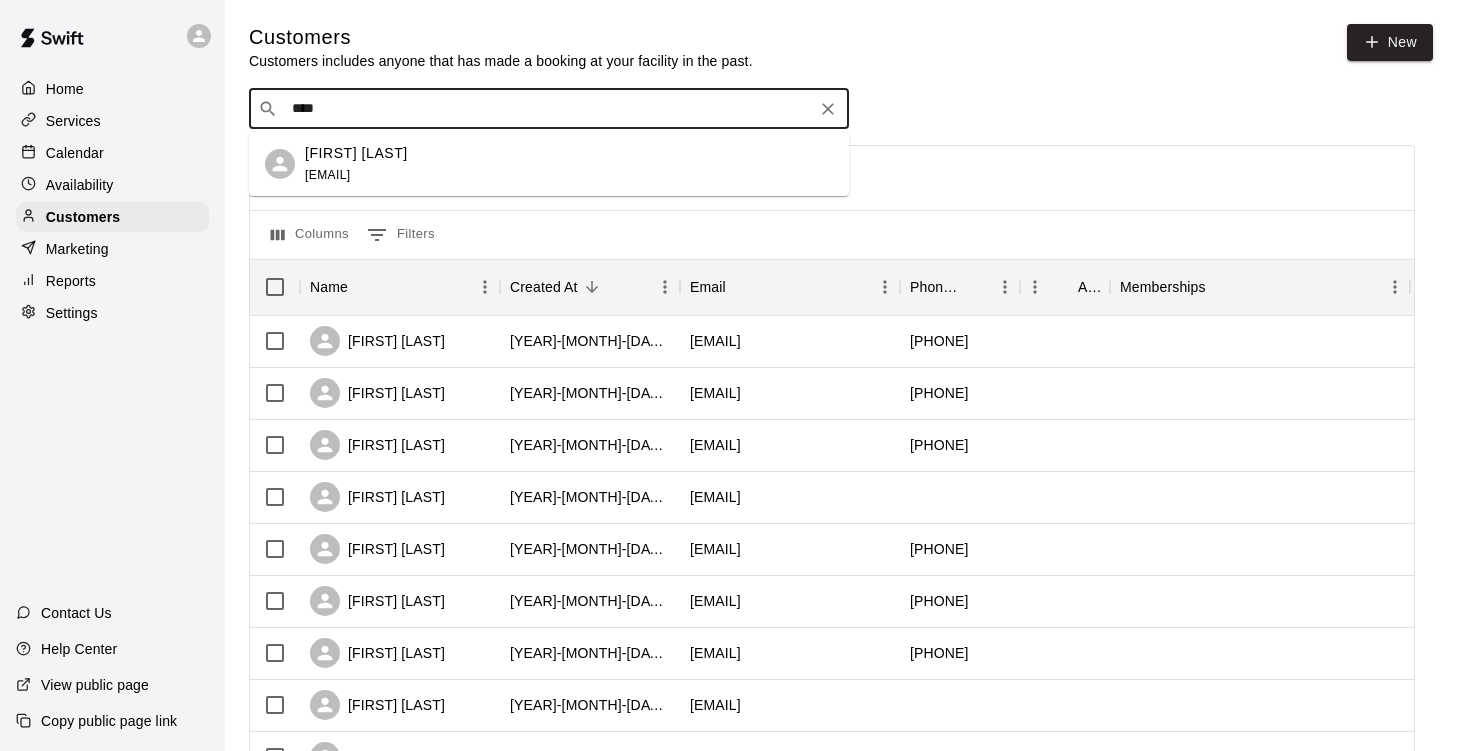 click on "[FIRST] [LAST]" at bounding box center [356, 153] 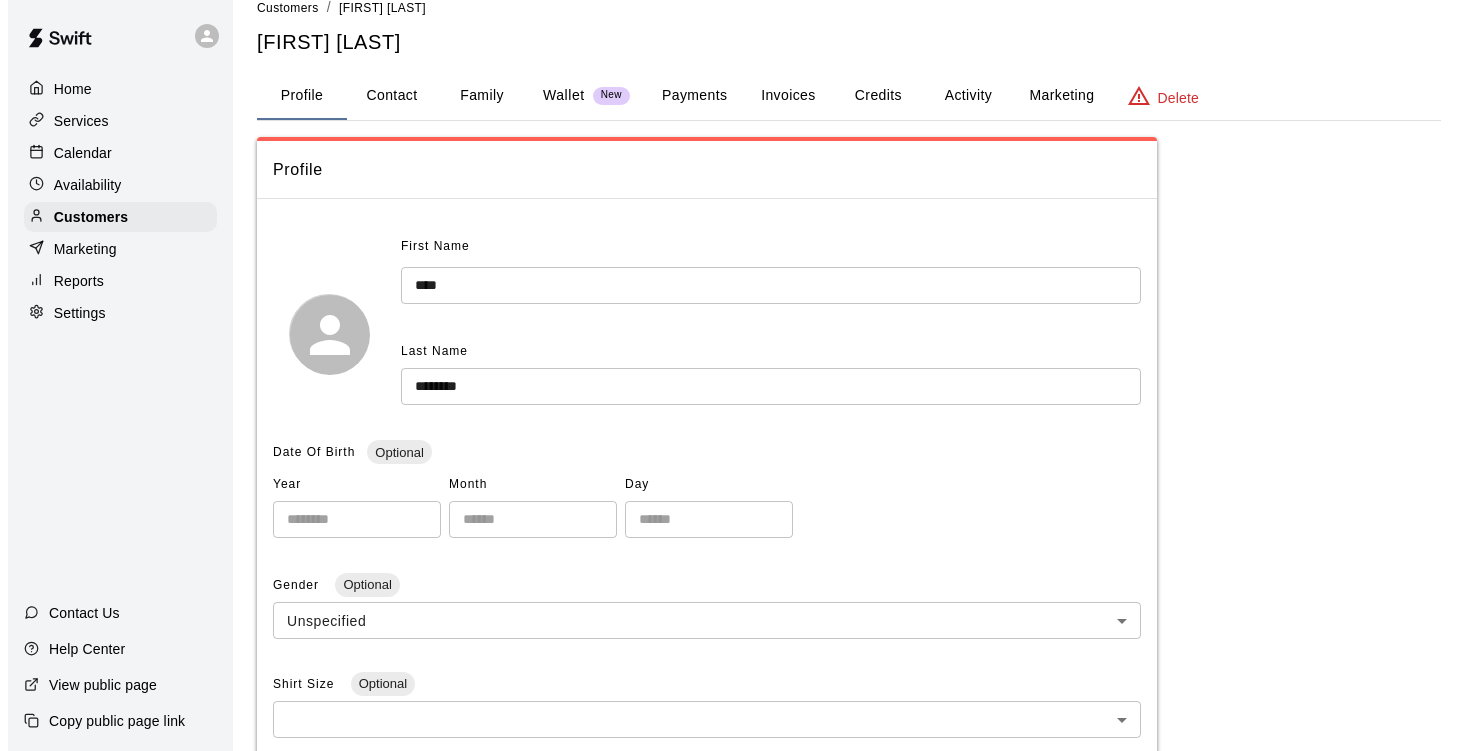 scroll, scrollTop: 0, scrollLeft: 0, axis: both 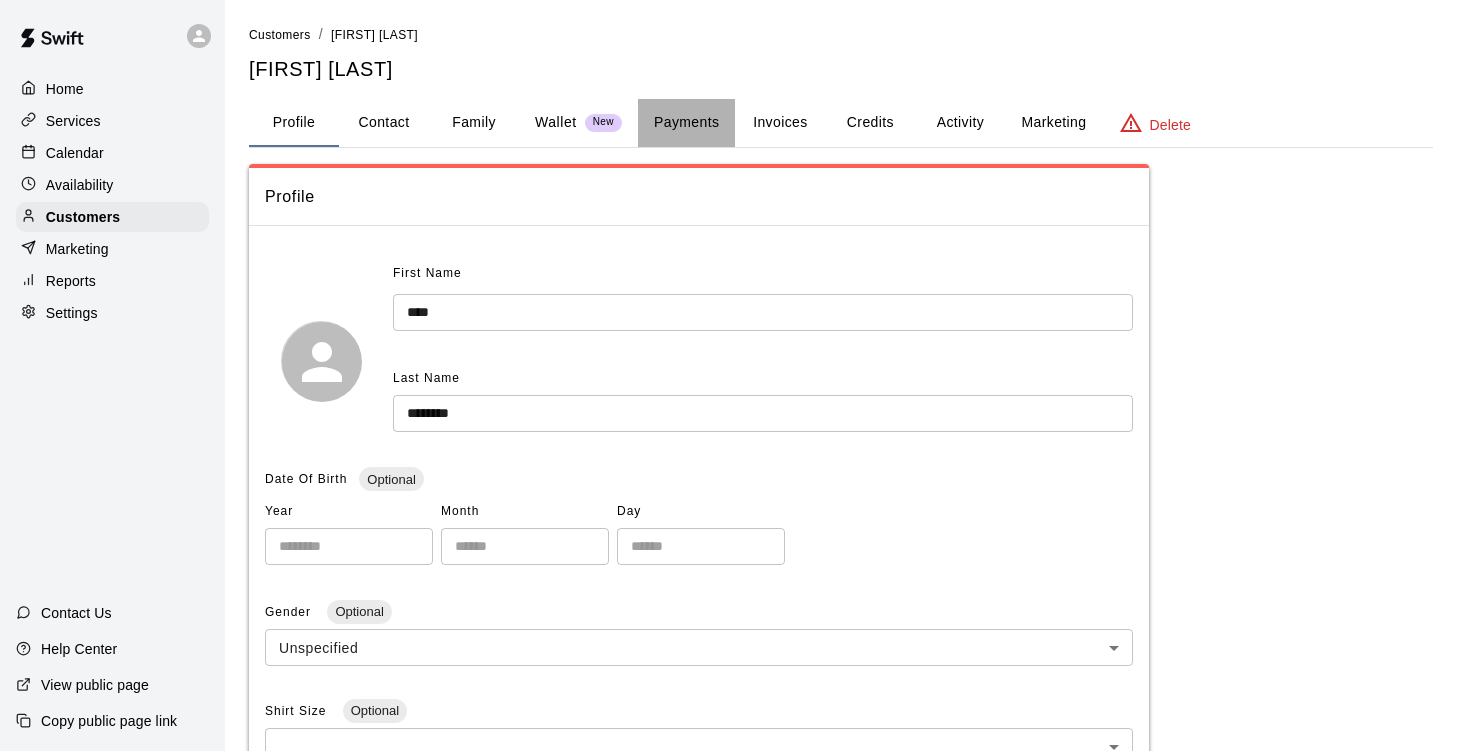click on "Payments" at bounding box center (686, 123) 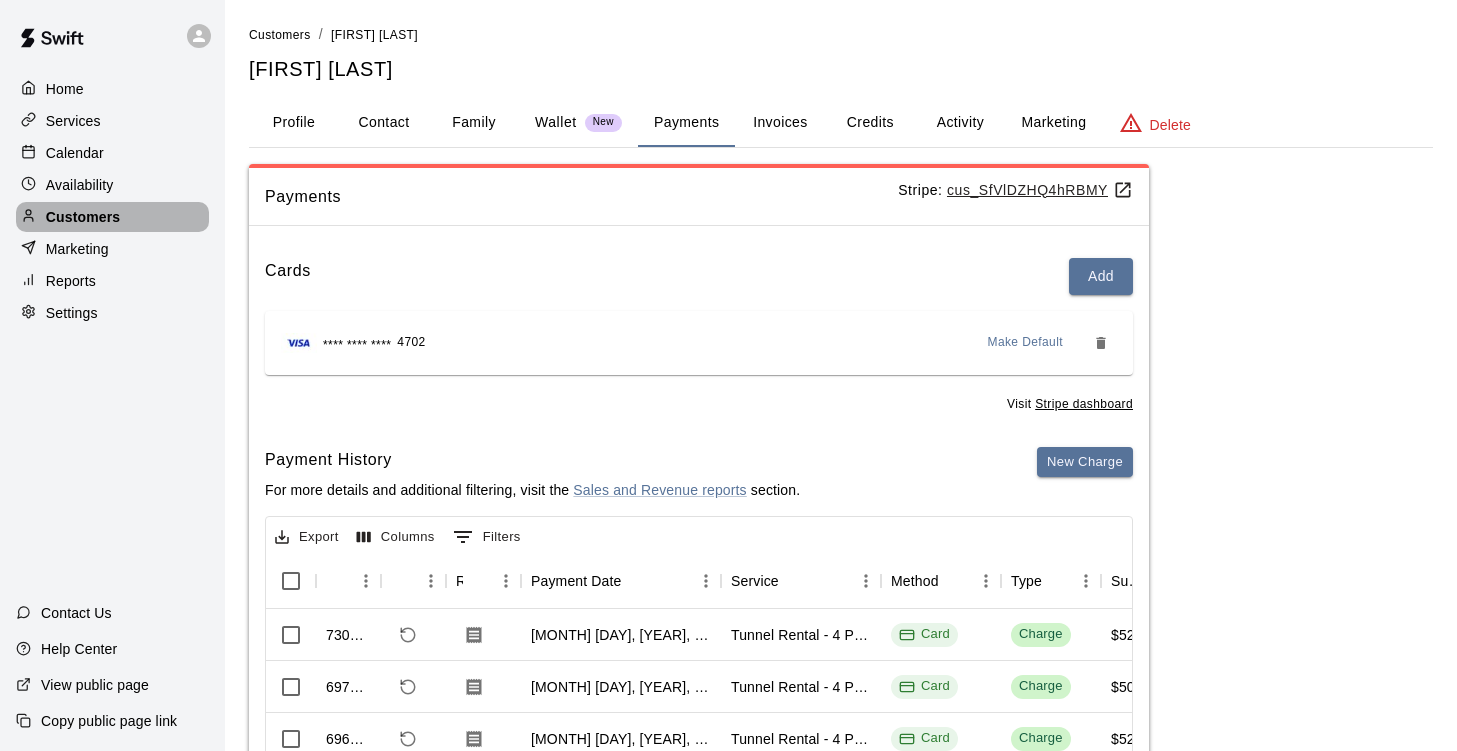 click on "Customers" at bounding box center (83, 217) 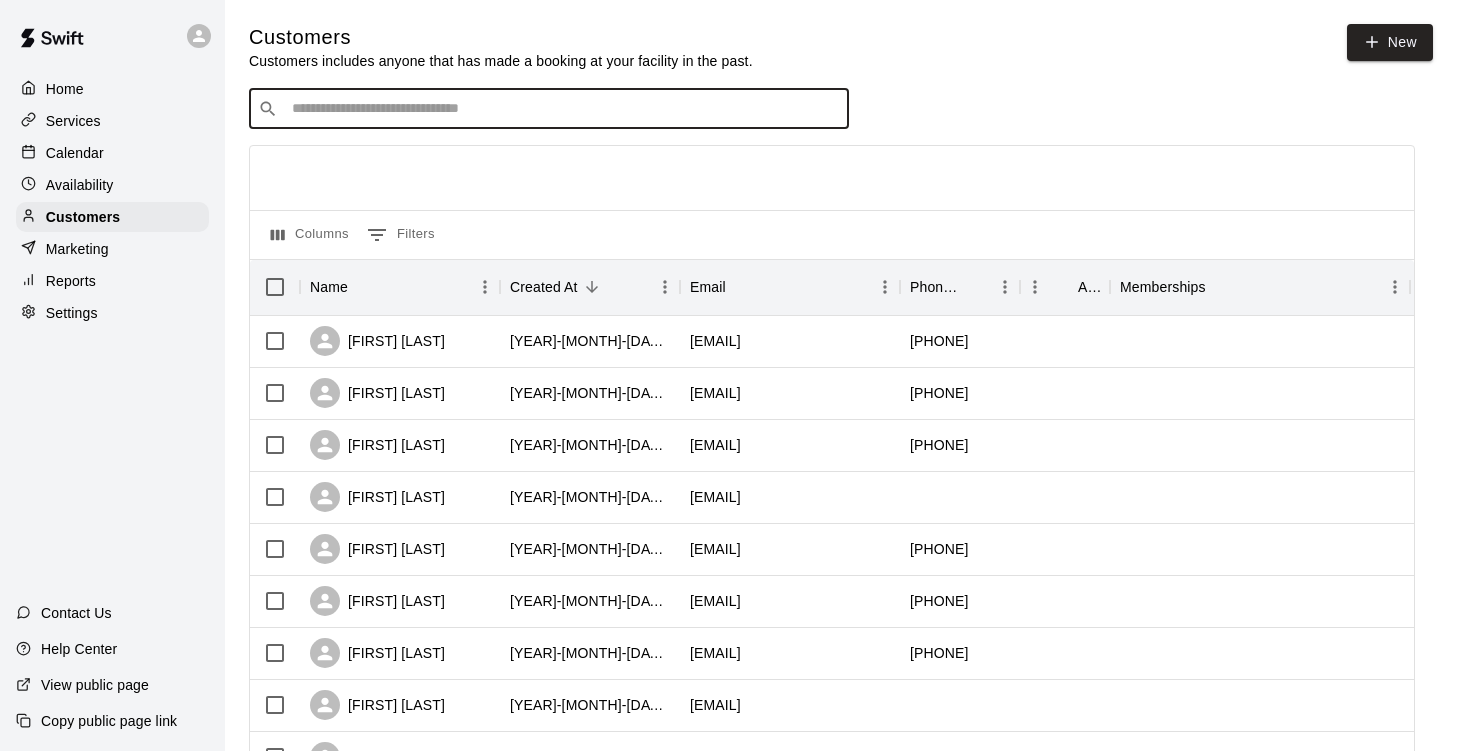 click at bounding box center [563, 109] 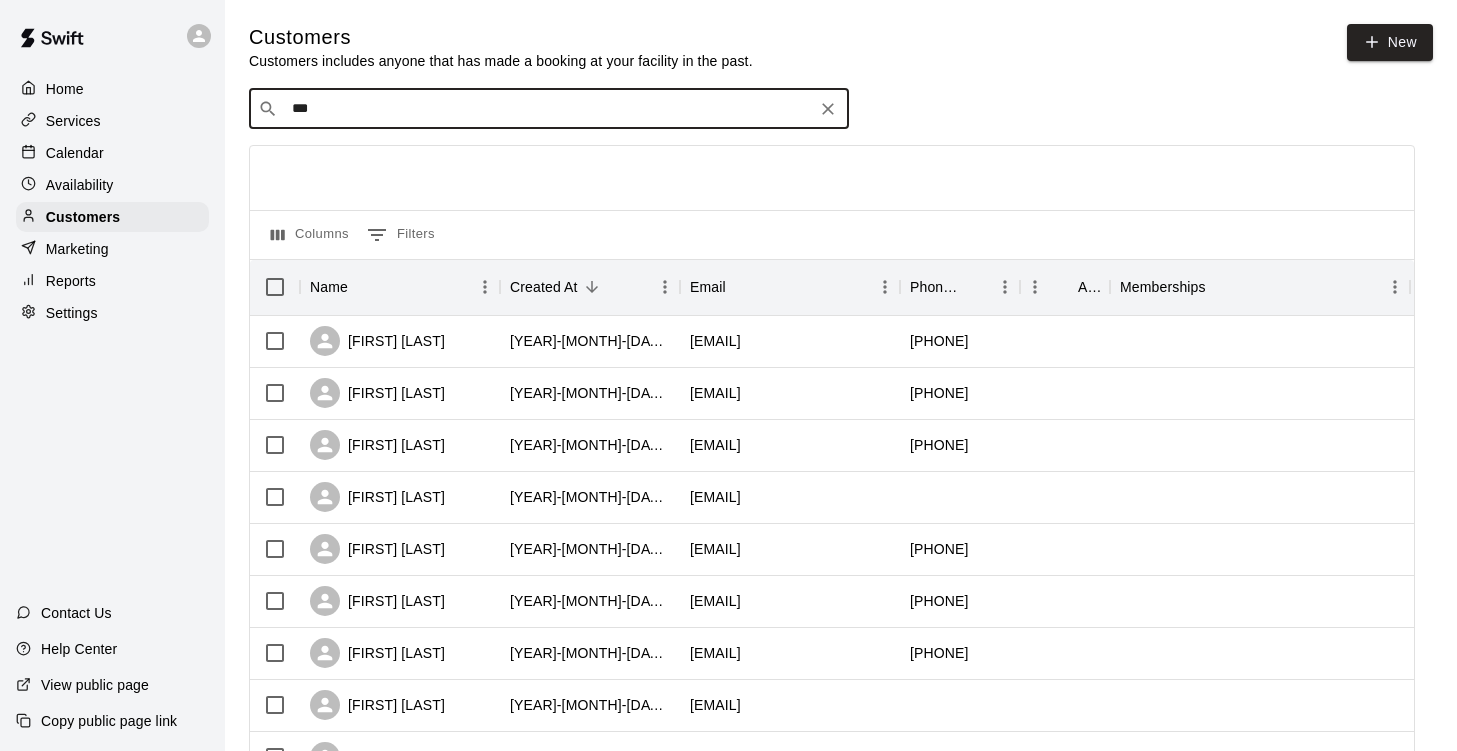 type on "****" 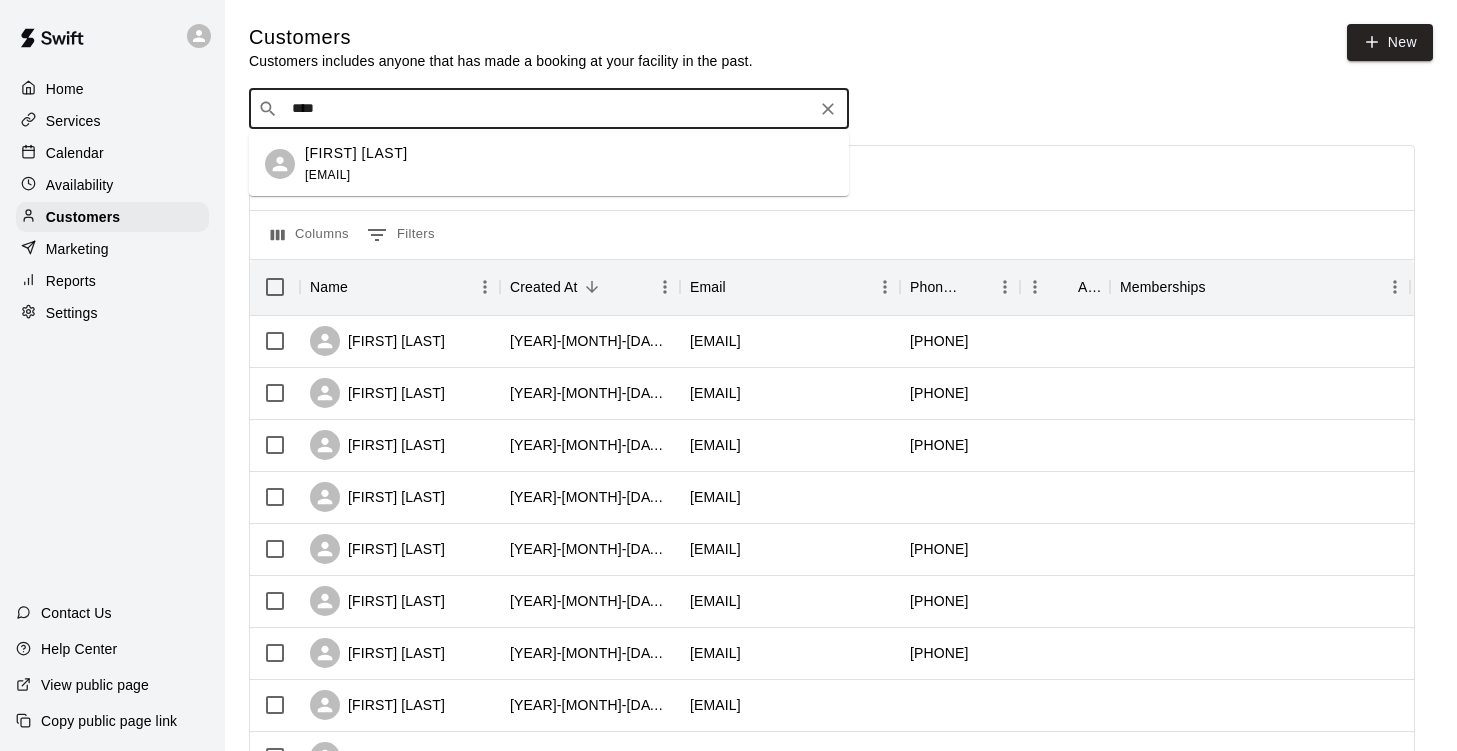 click on "[FIRST] [LAST]" at bounding box center [356, 153] 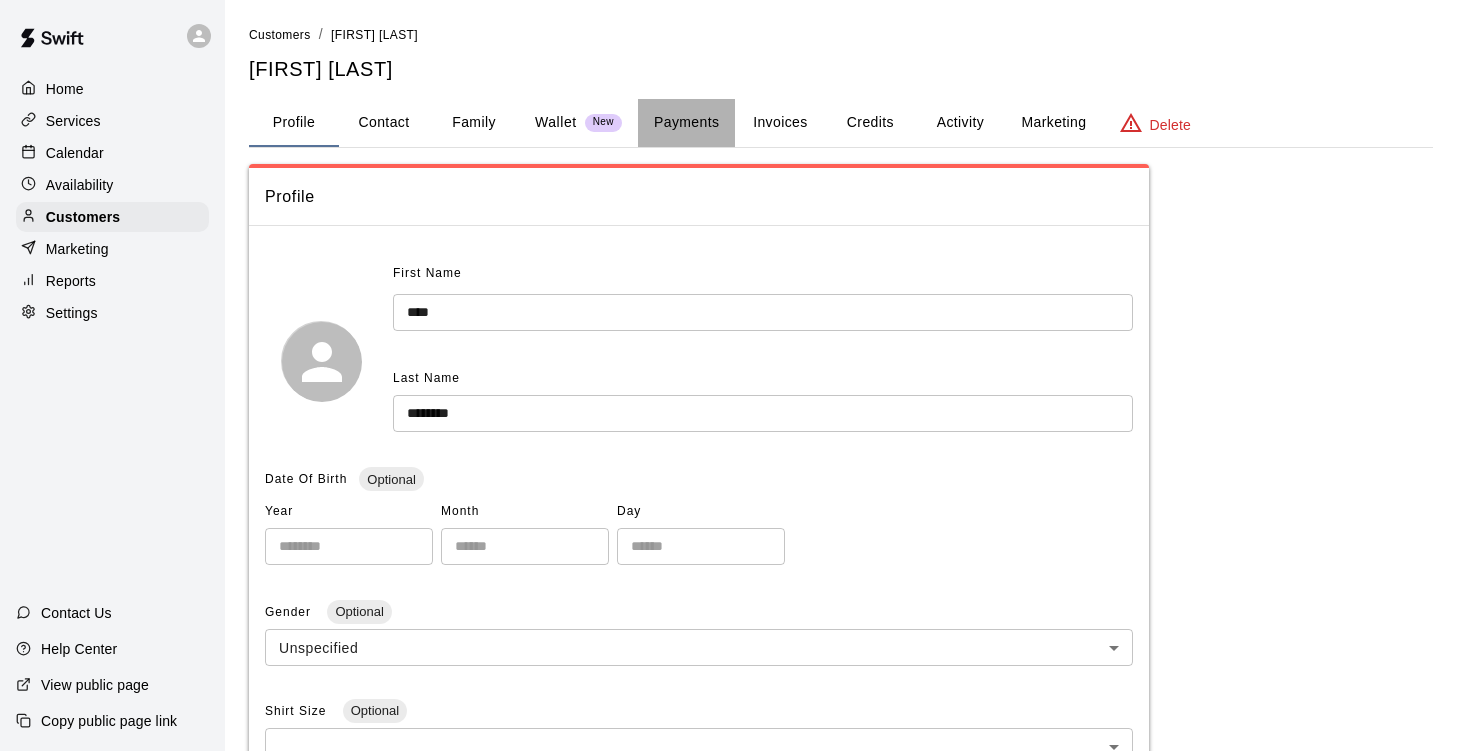 click on "Payments" at bounding box center (686, 123) 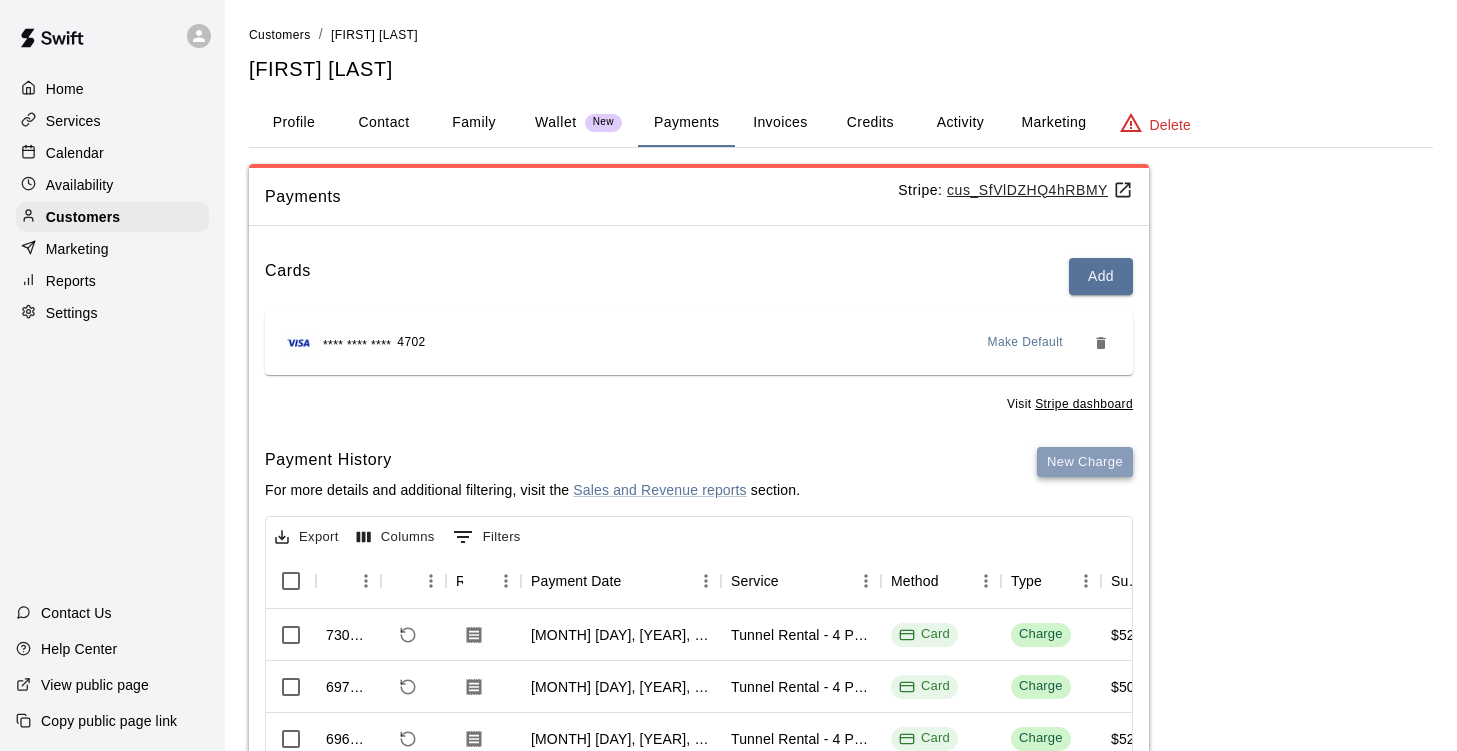 click on "New Charge" at bounding box center [1085, 462] 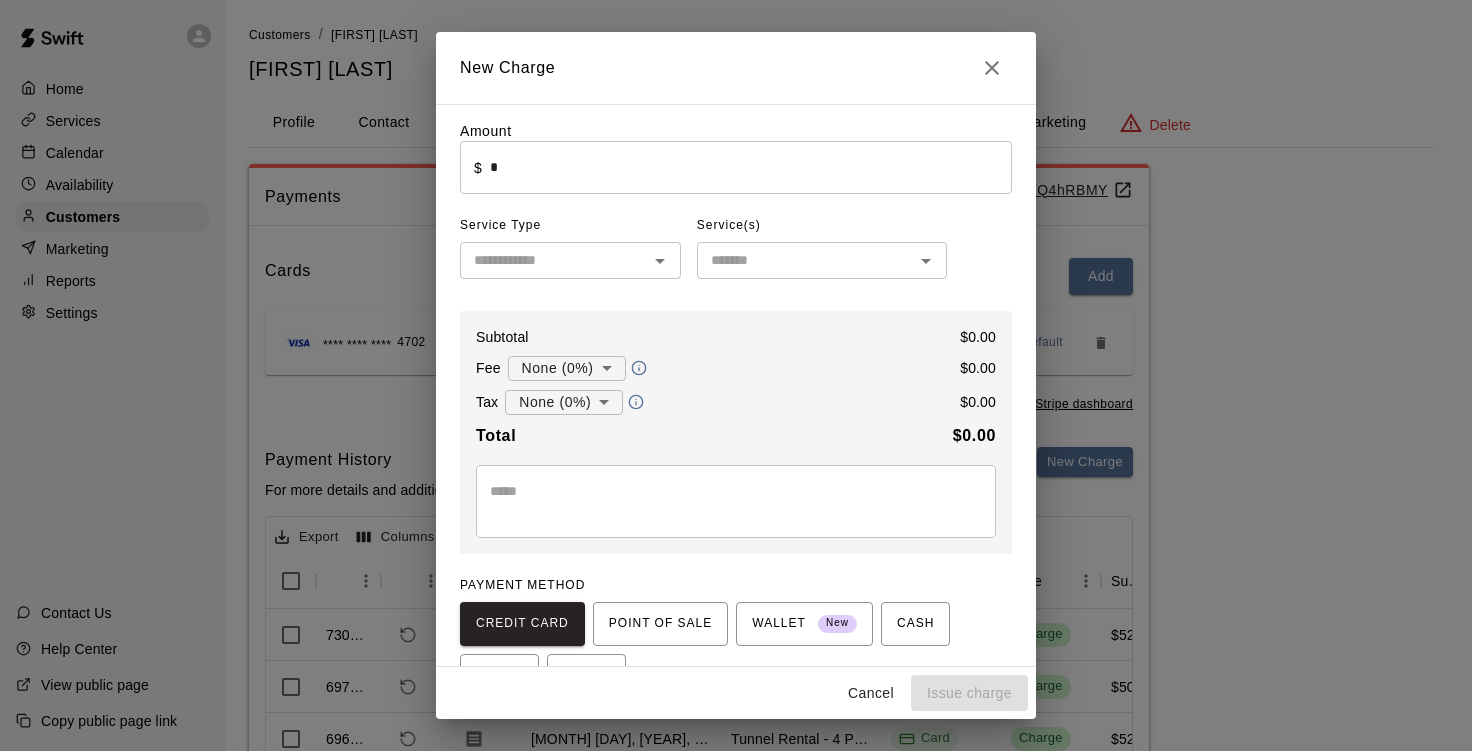 click on "*" at bounding box center [751, 167] 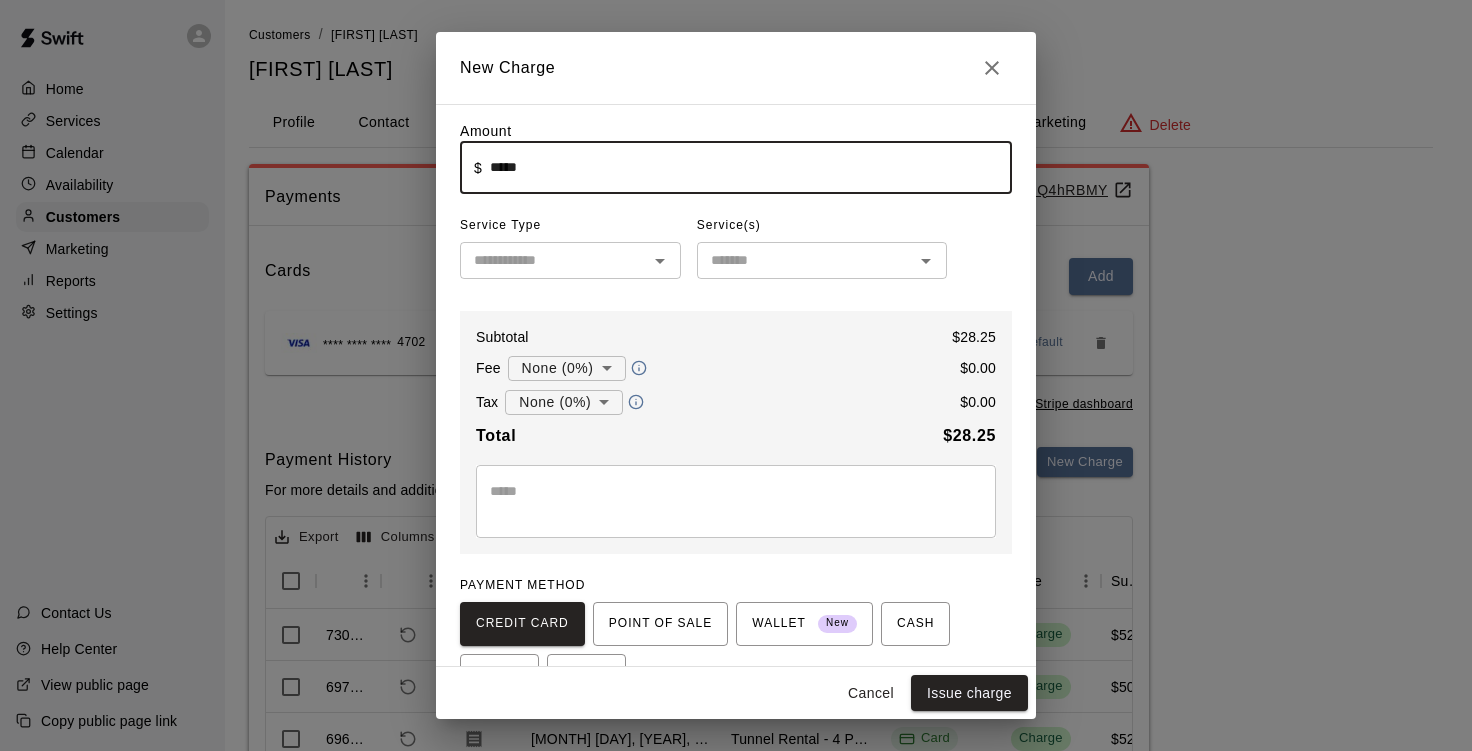 click on "​" at bounding box center (570, 260) 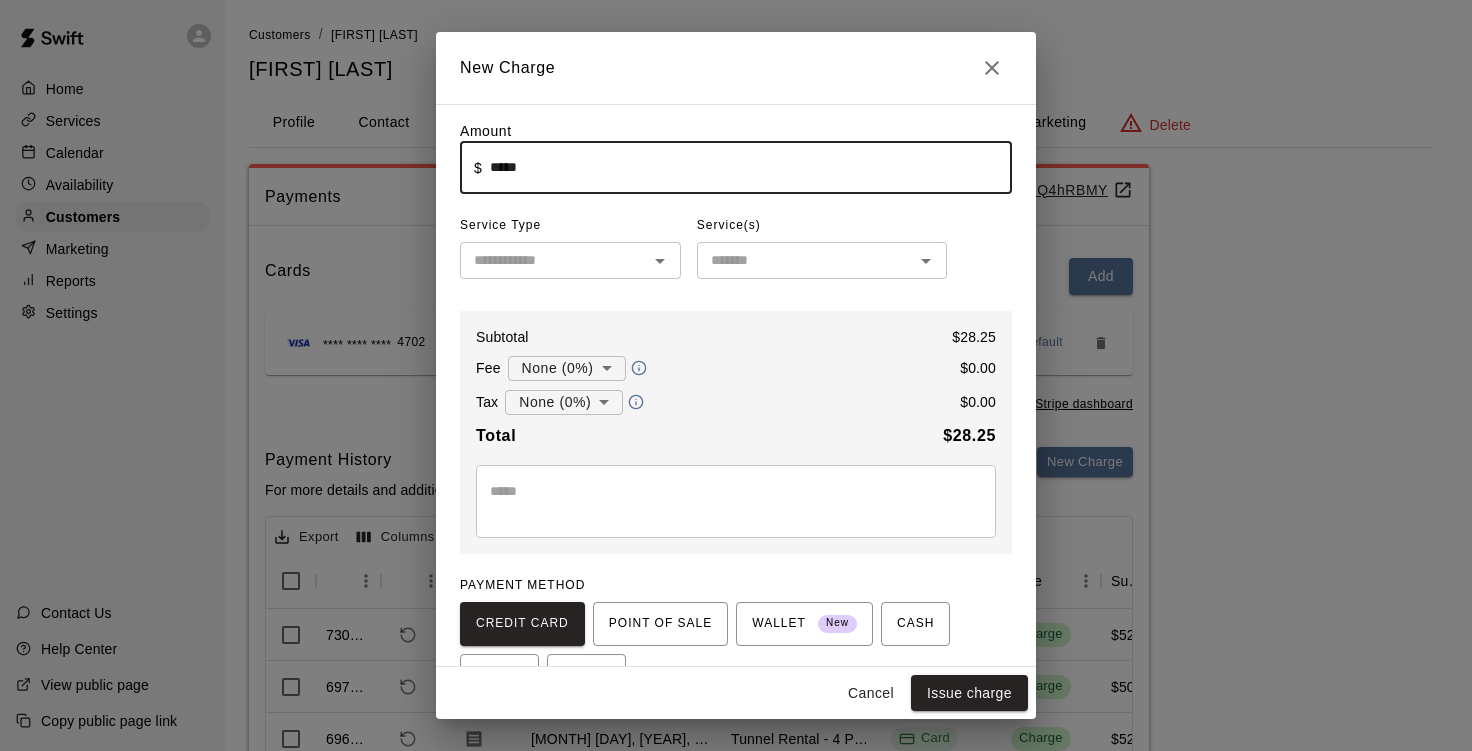 type on "*****" 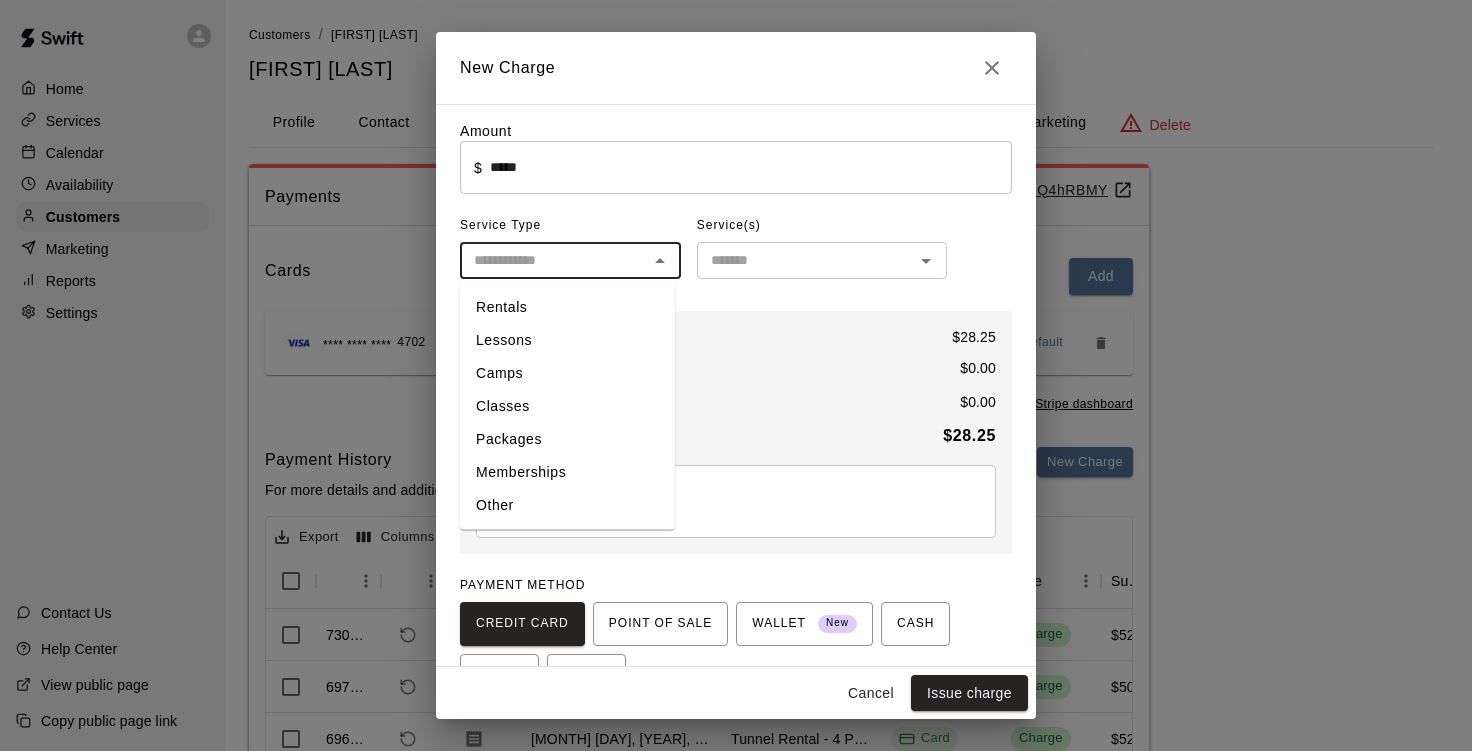 click on "Rentals" at bounding box center [567, 307] 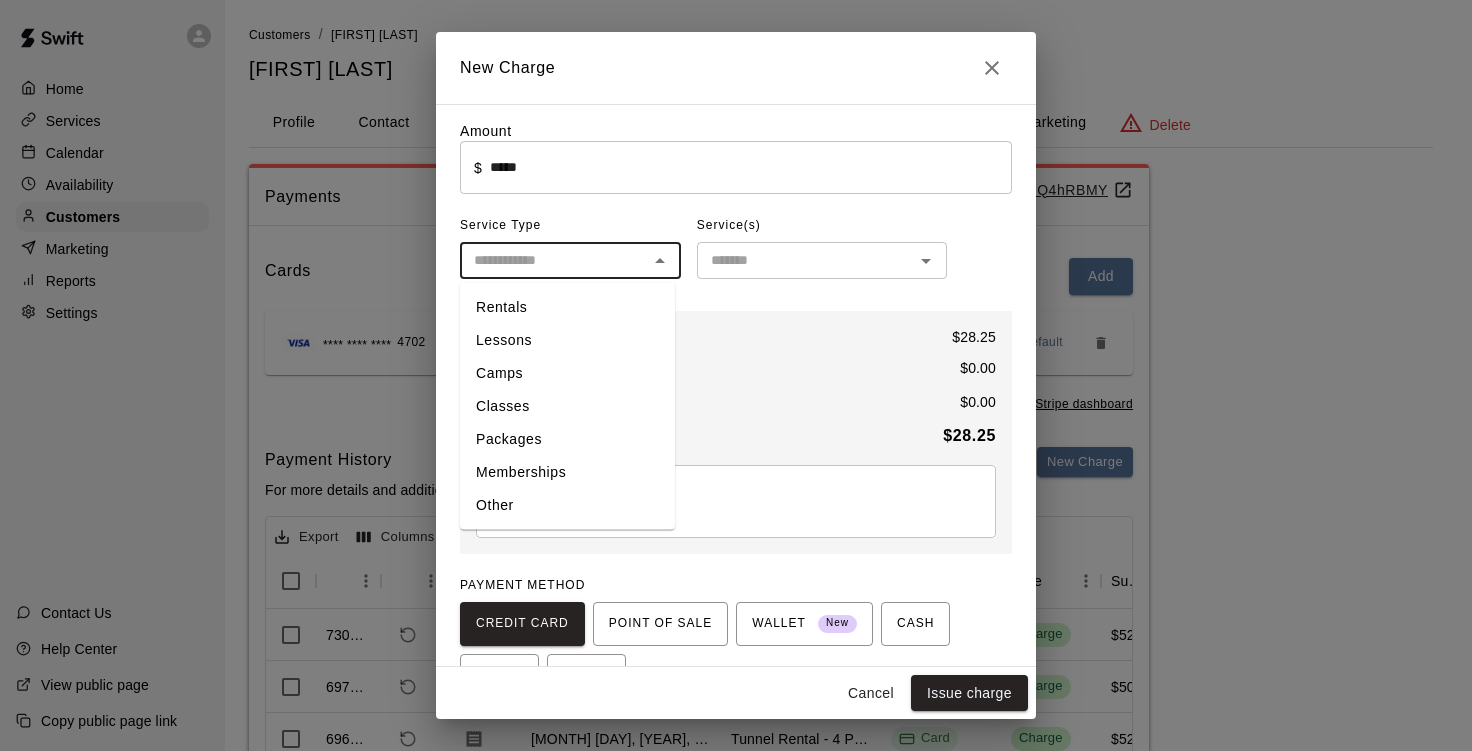 type on "*******" 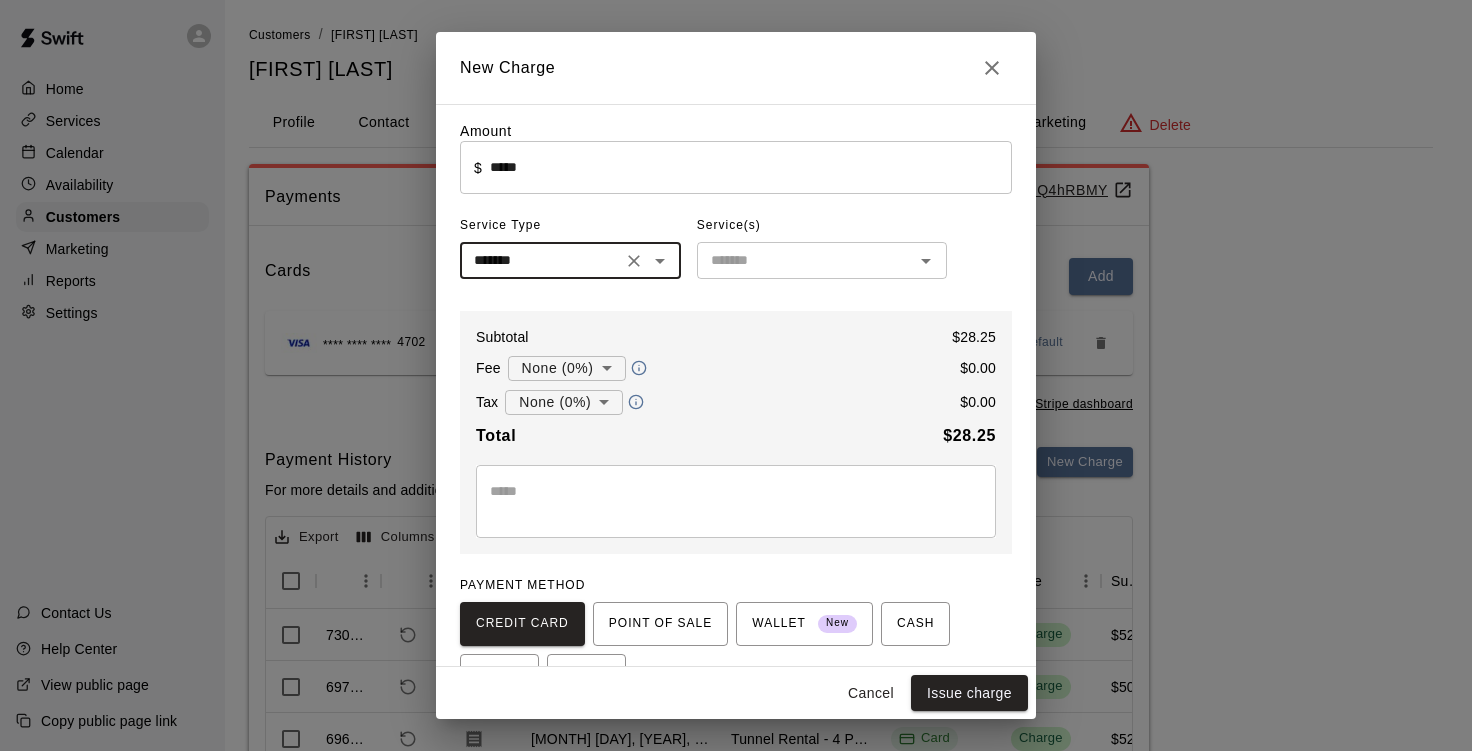 click at bounding box center [805, 260] 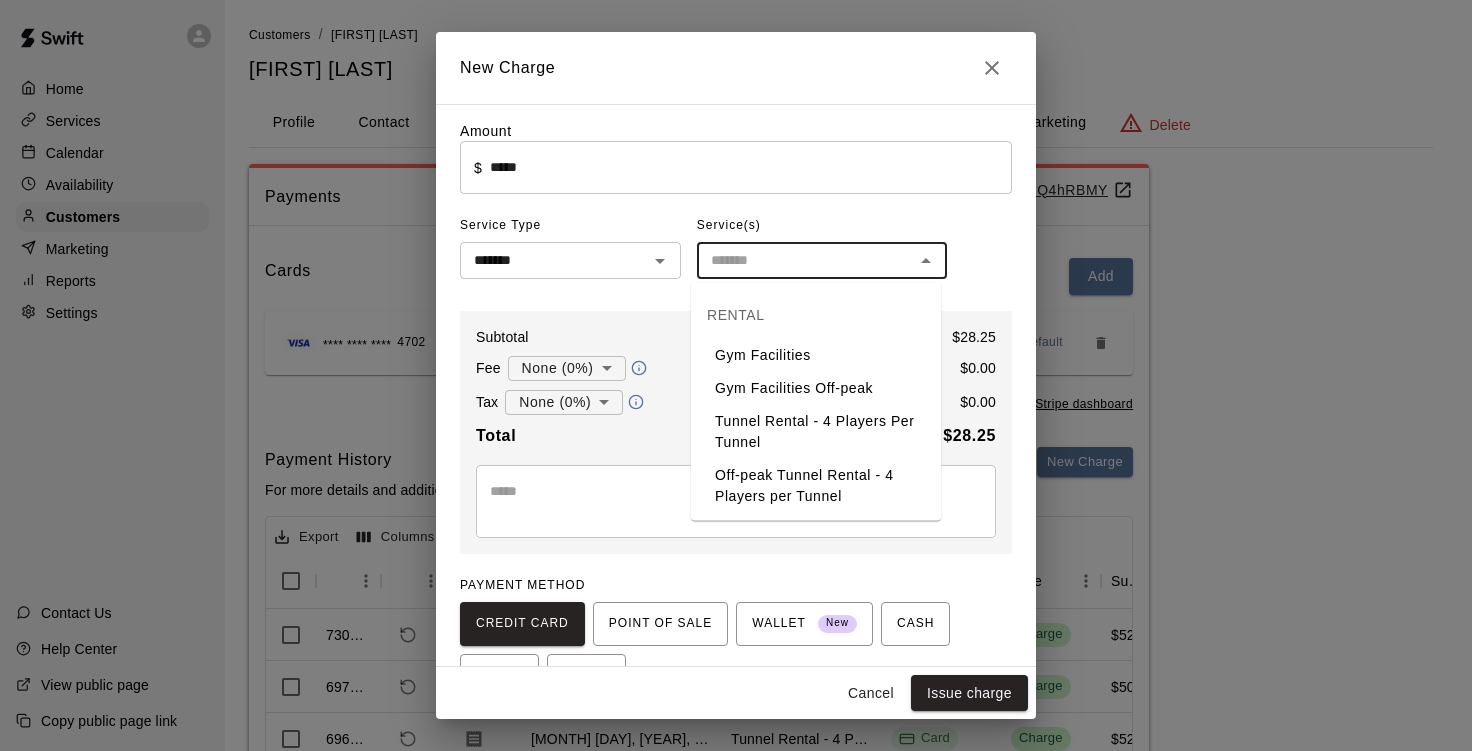 click on "Tunnel Rental - 4 Players Per Tunnel" at bounding box center [816, 432] 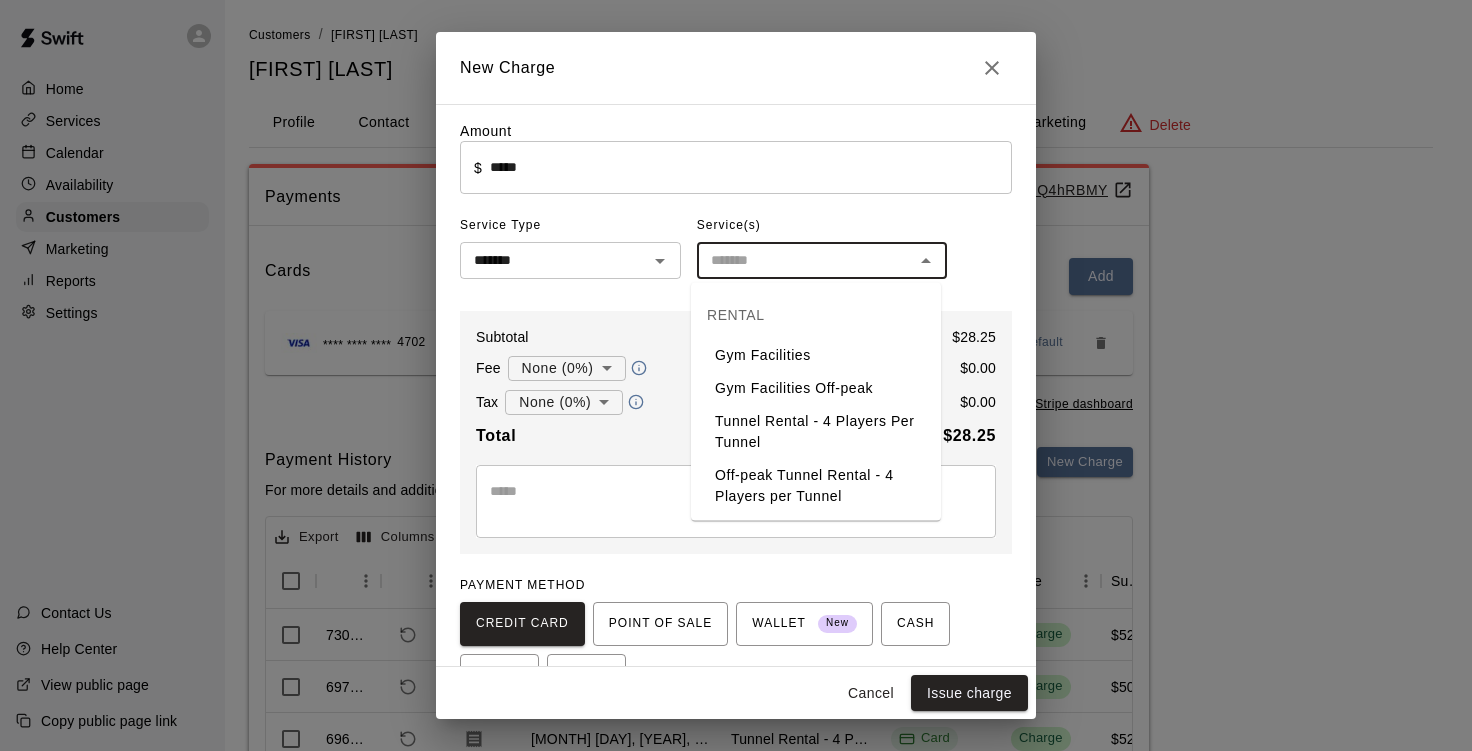 type on "**********" 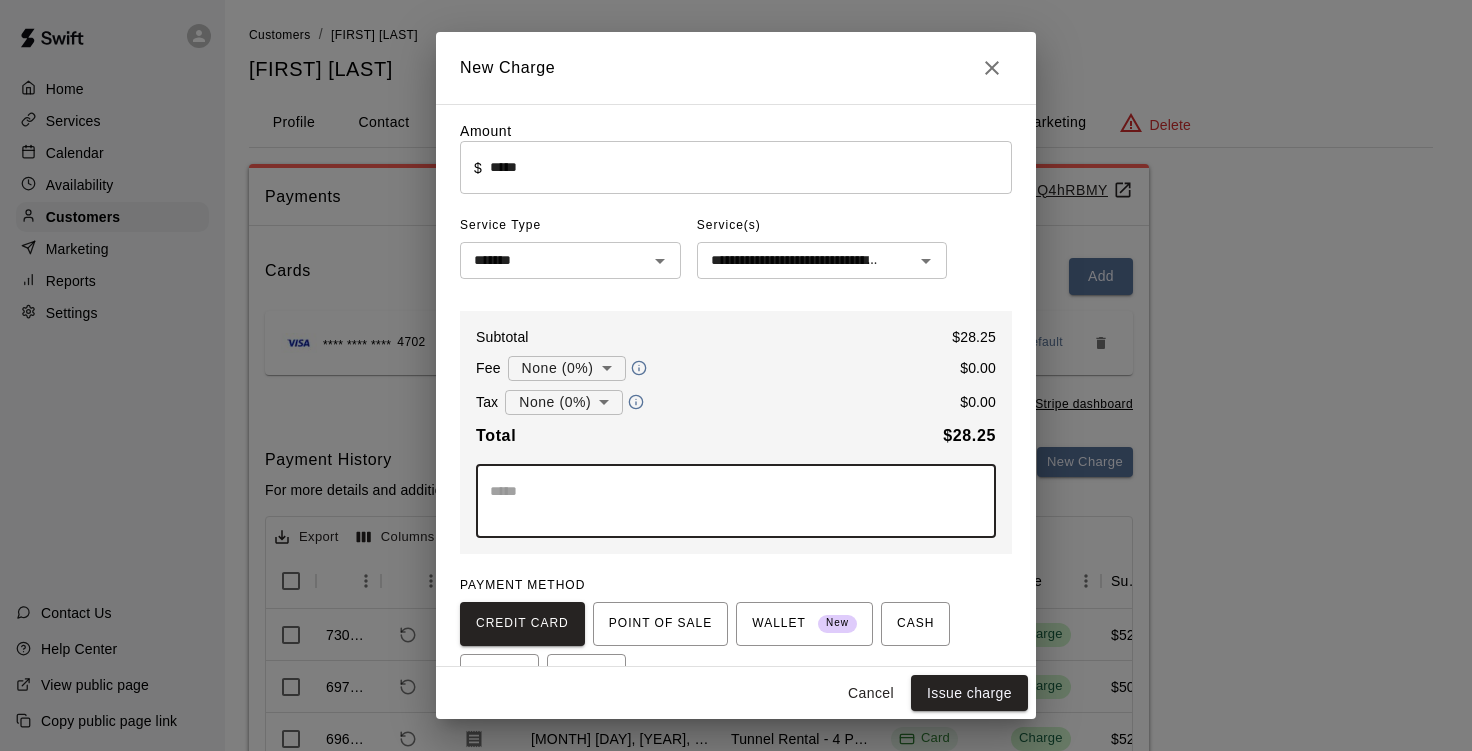 click at bounding box center (736, 501) 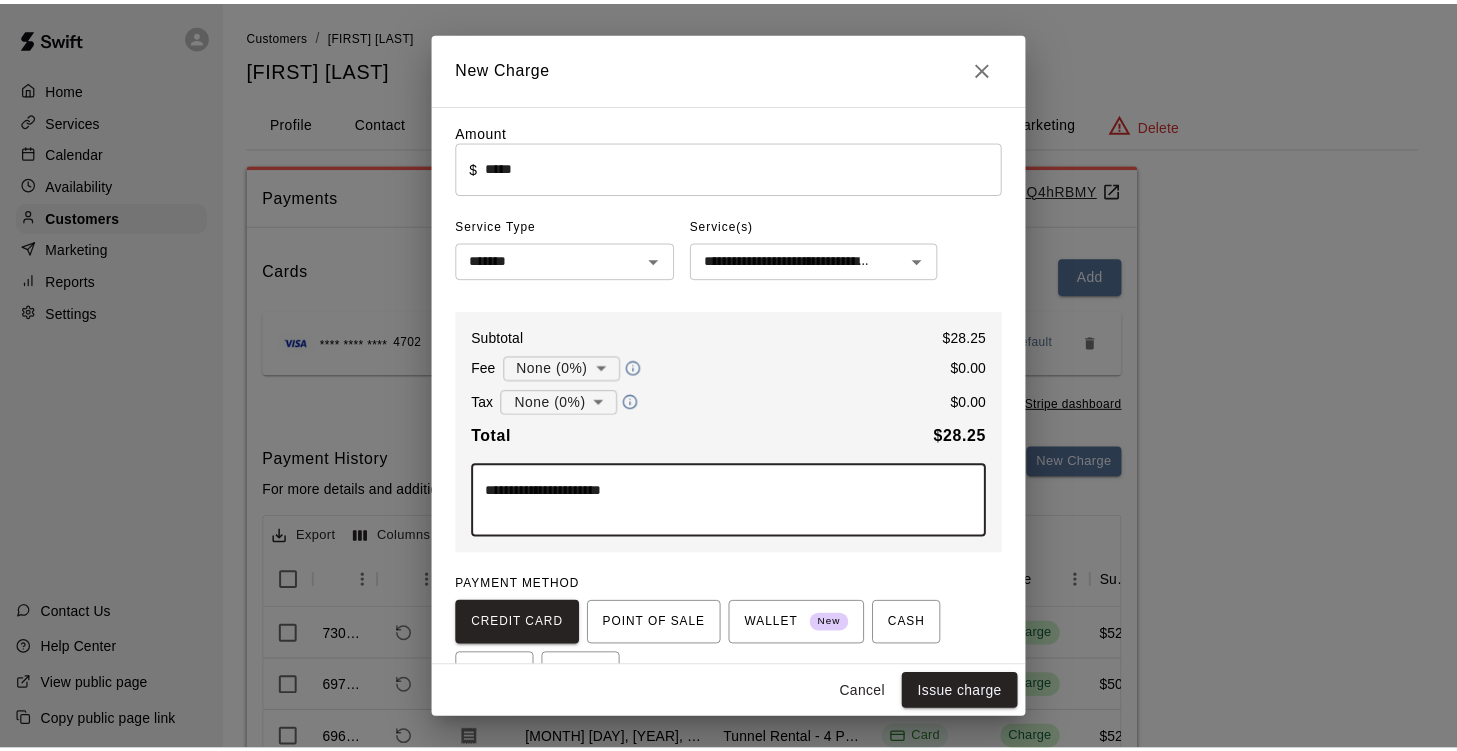 scroll, scrollTop: 115, scrollLeft: 0, axis: vertical 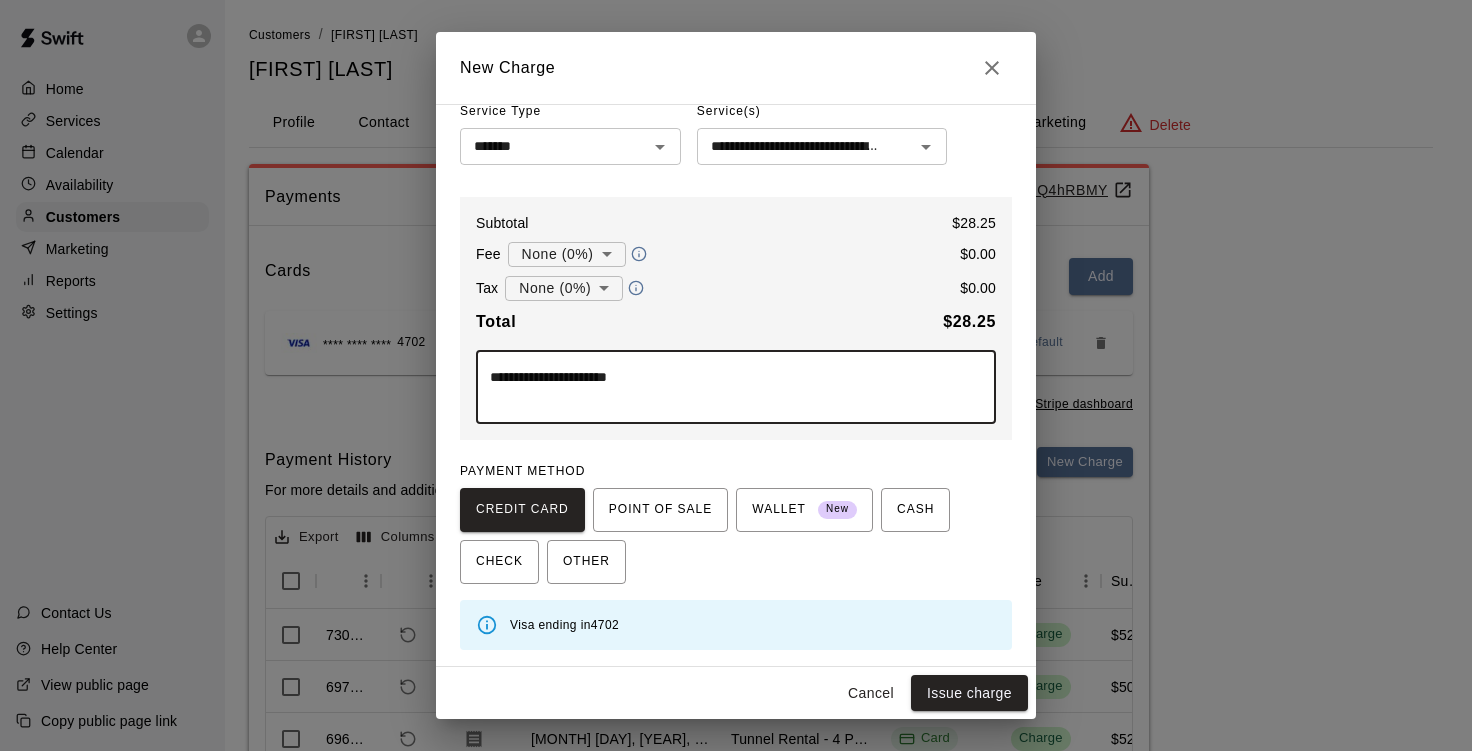 type on "**********" 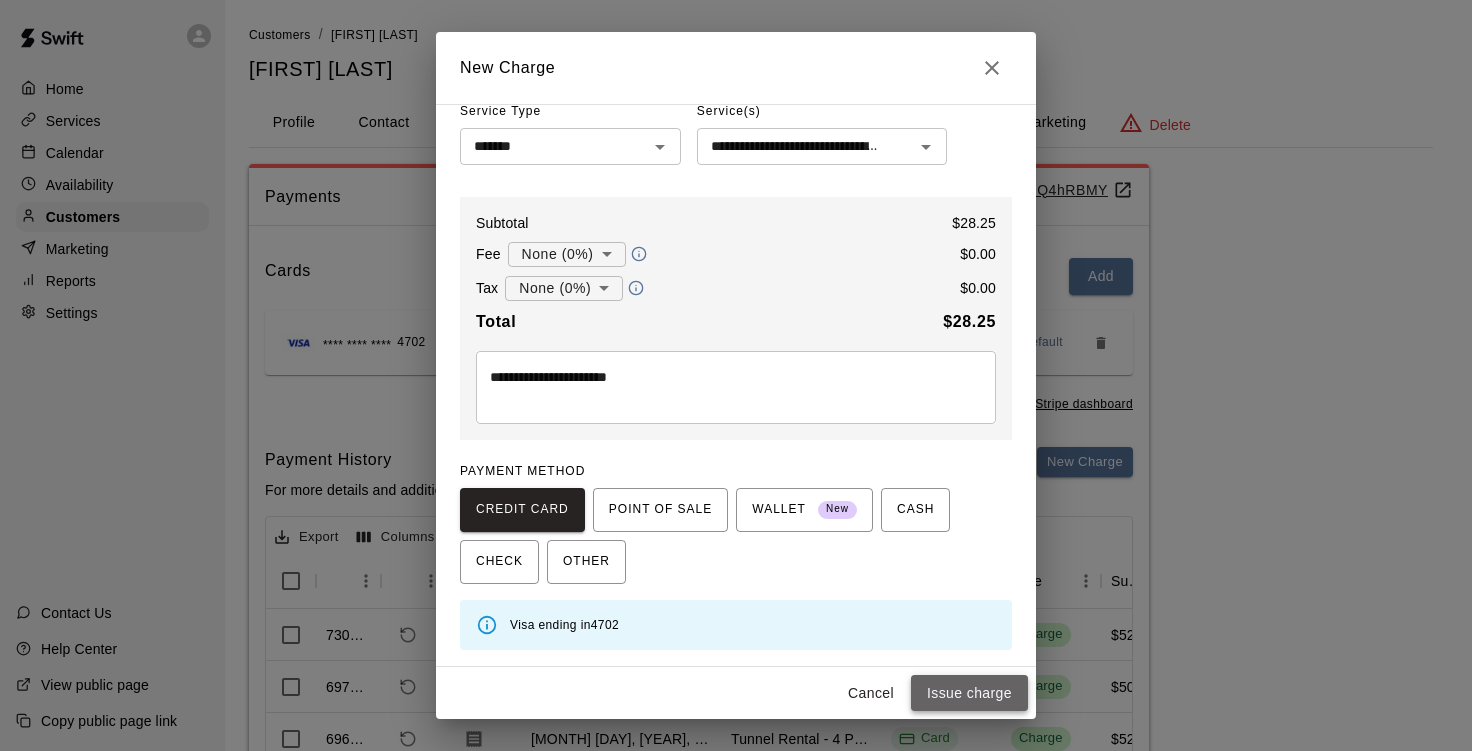 click on "Issue charge" at bounding box center (969, 693) 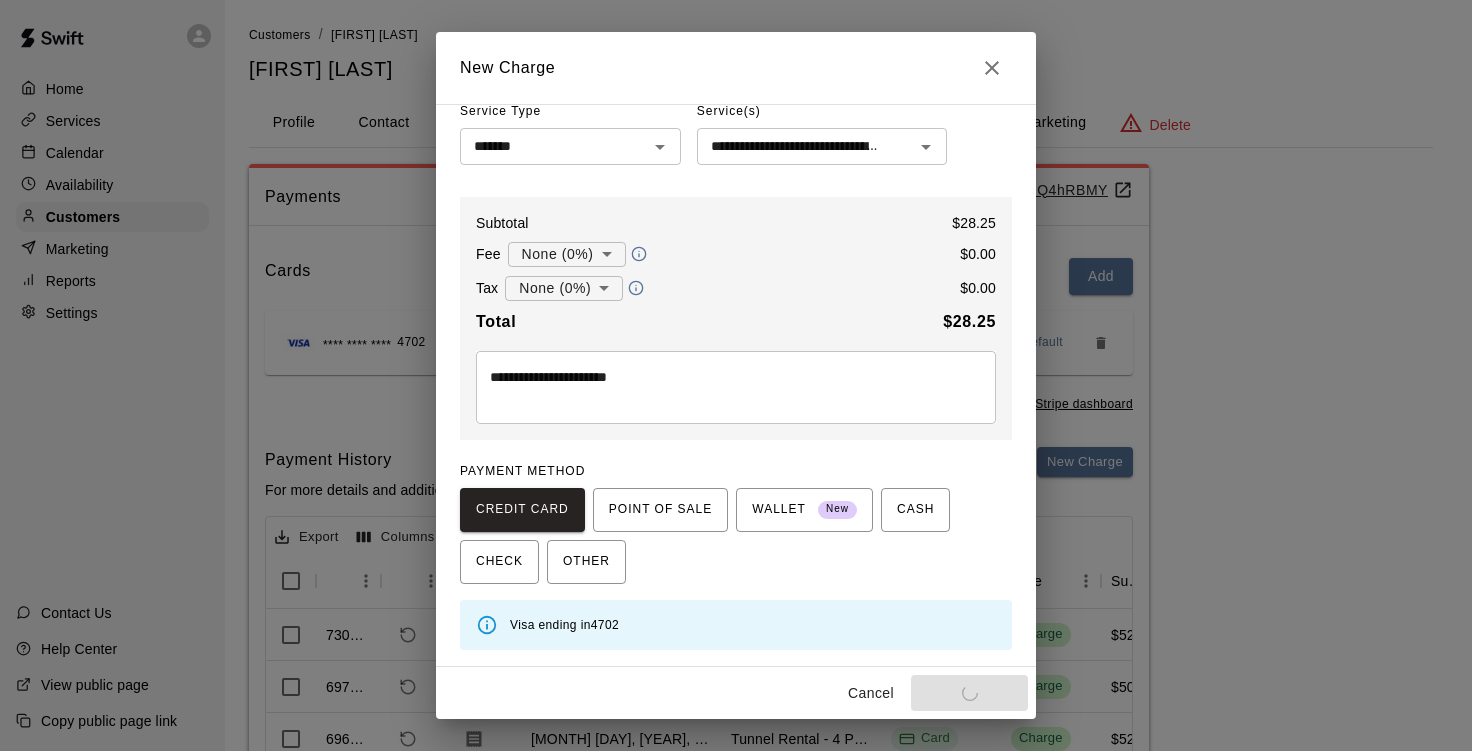 type on "*" 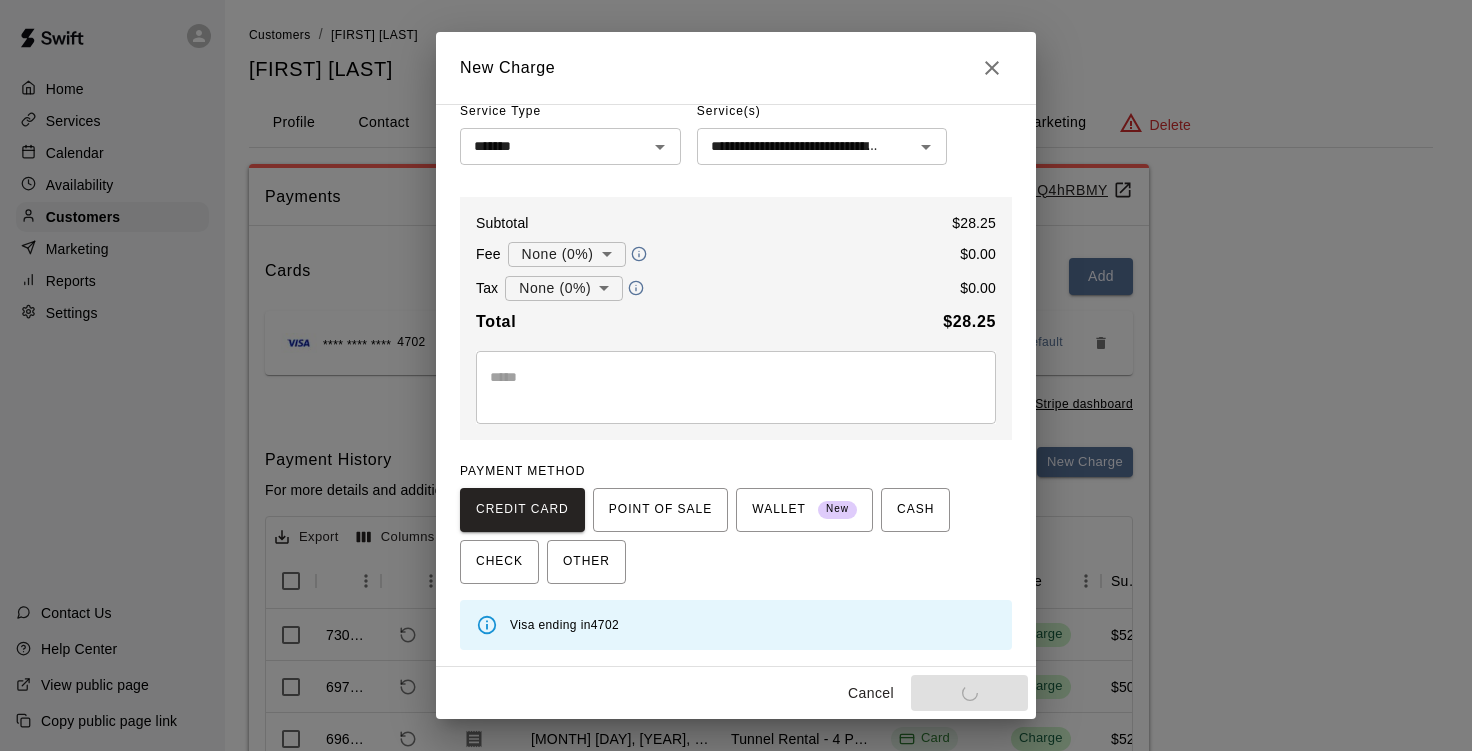 type 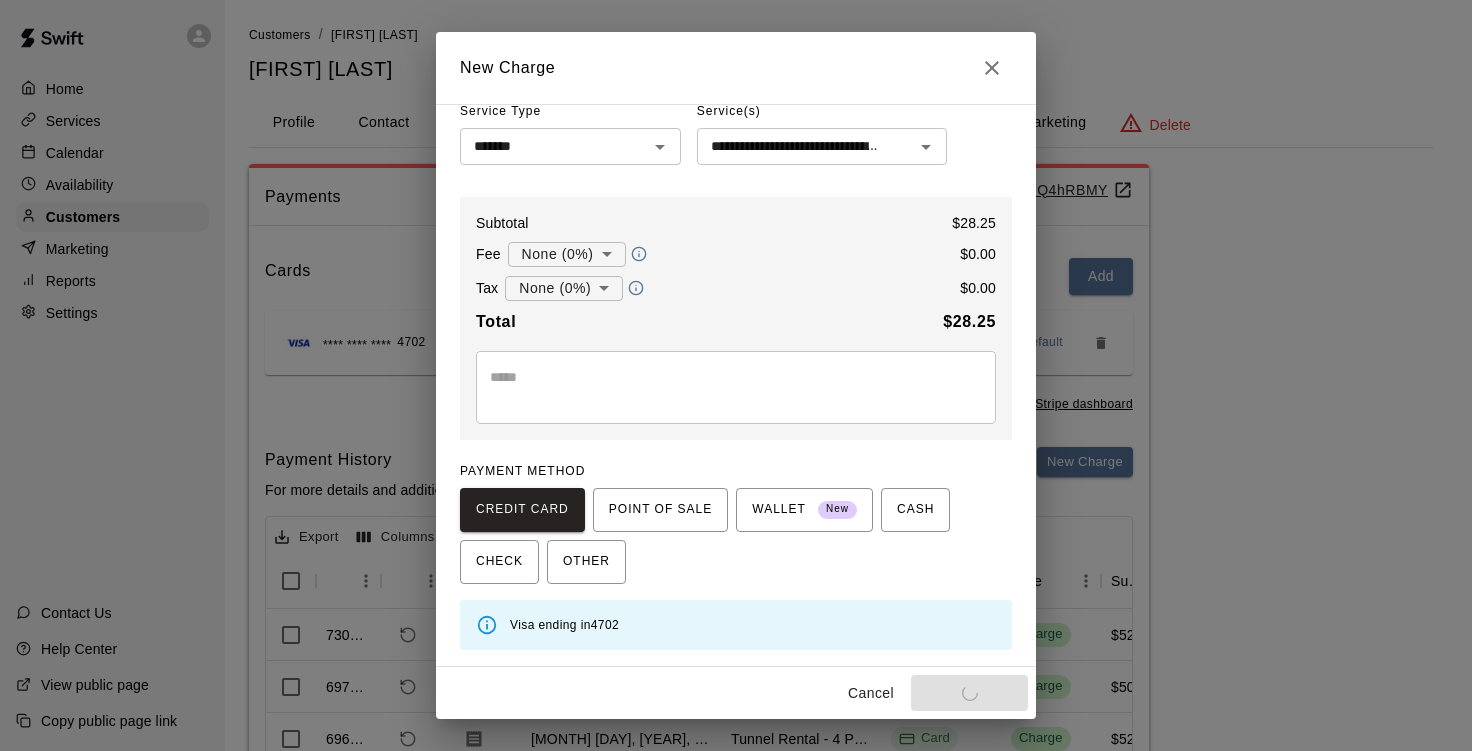 type 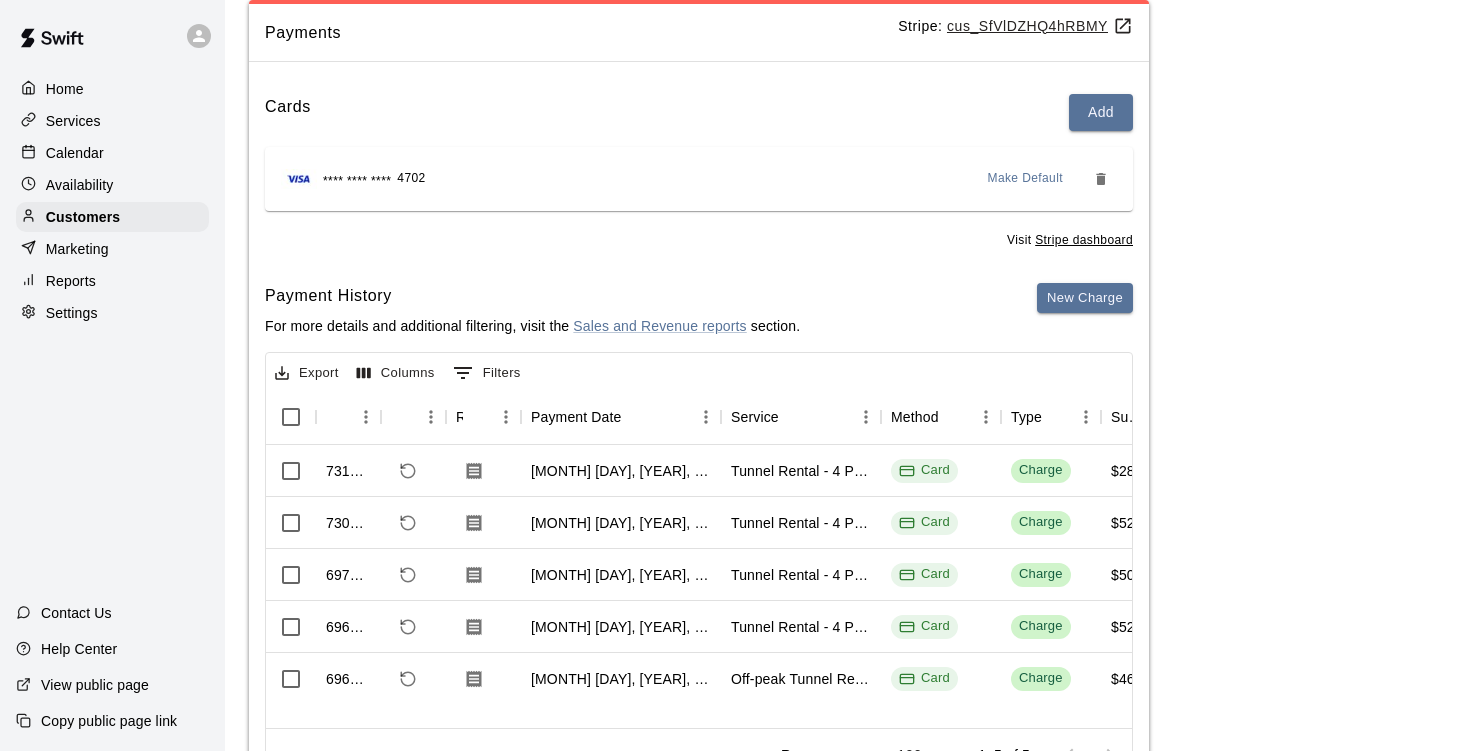 scroll, scrollTop: 258, scrollLeft: 0, axis: vertical 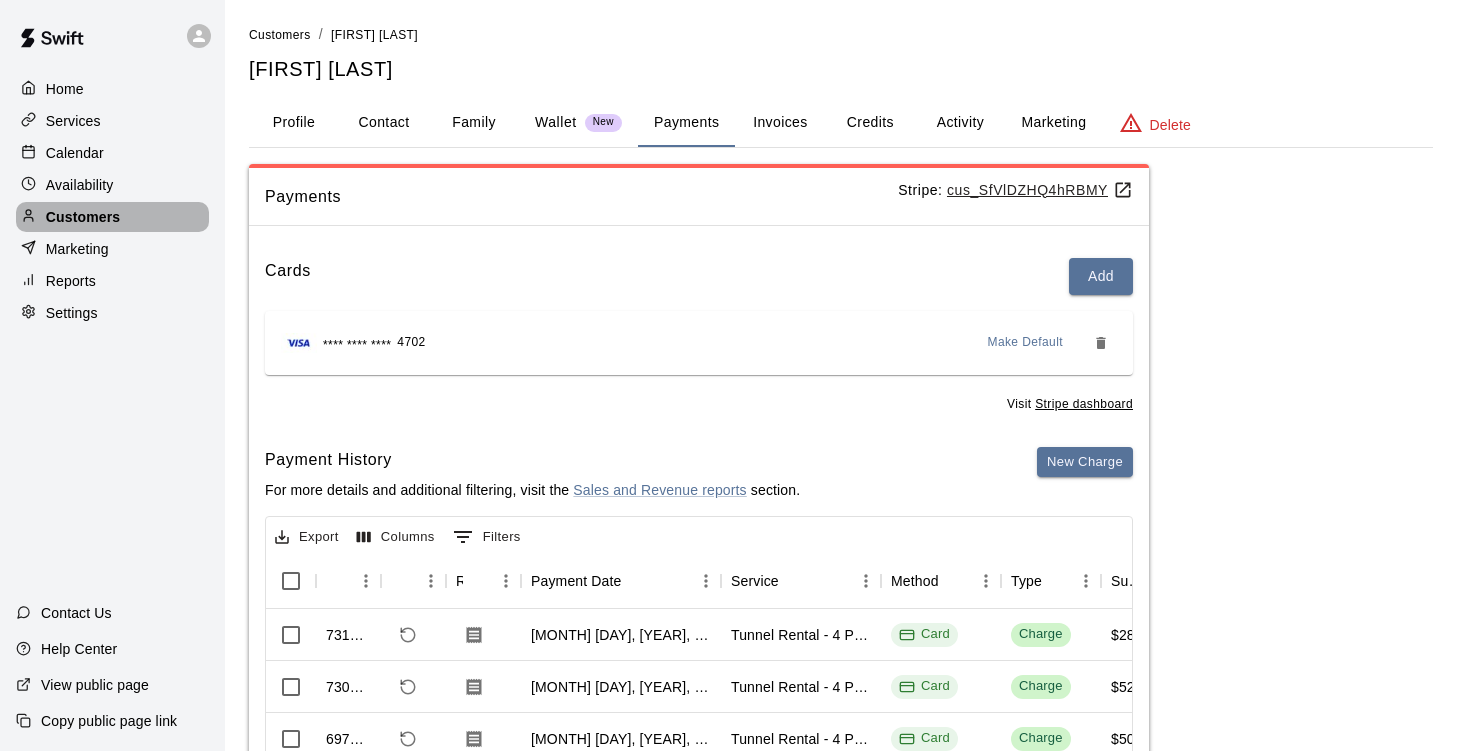 click on "Customers" at bounding box center [83, 217] 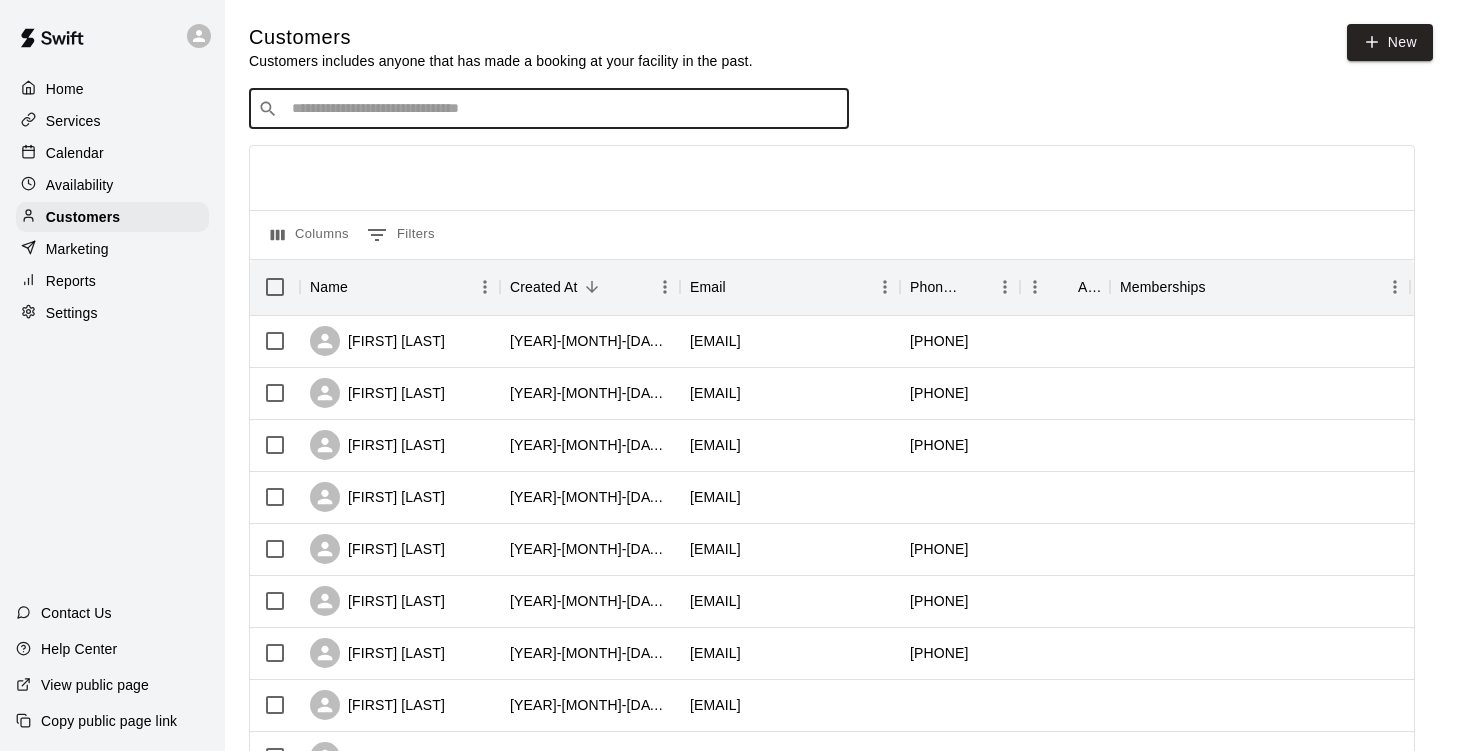 click at bounding box center [563, 109] 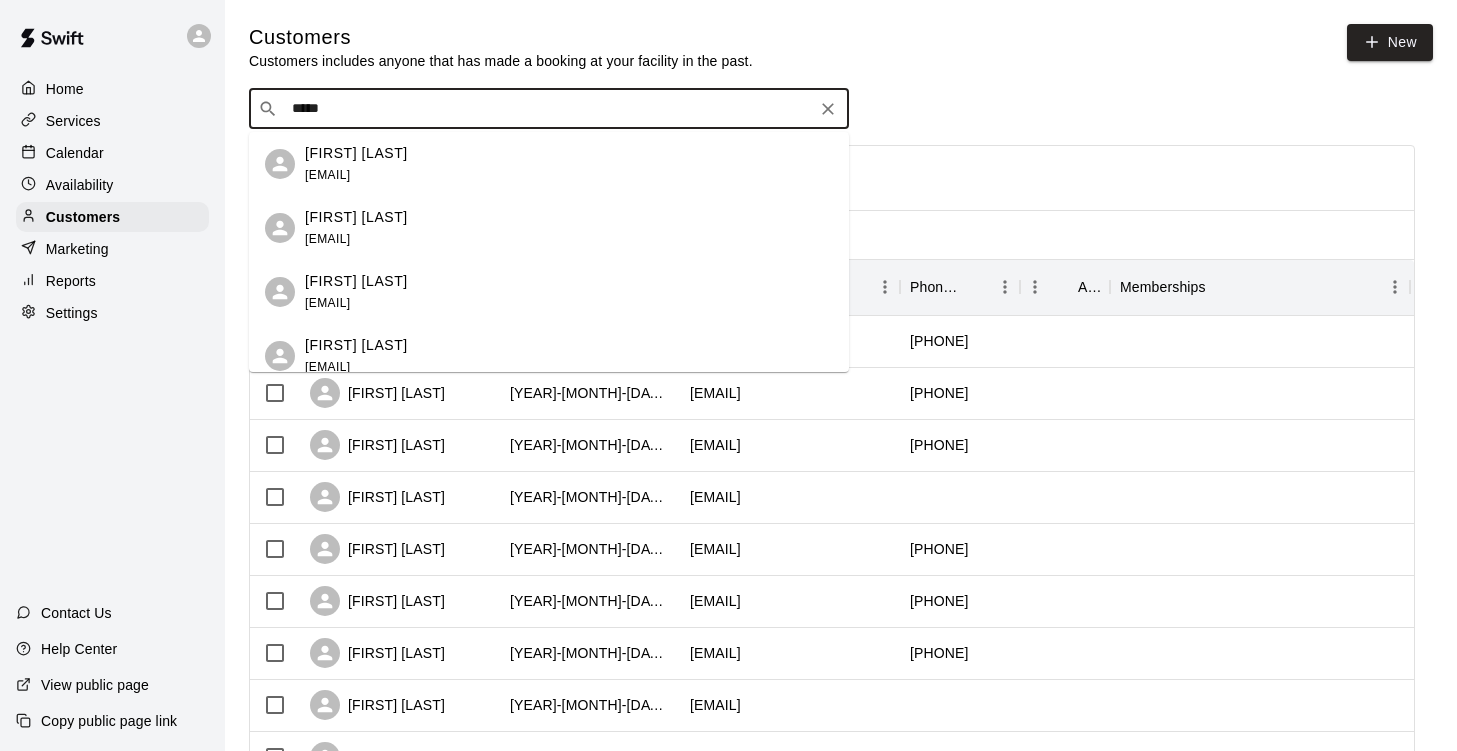type on "*****" 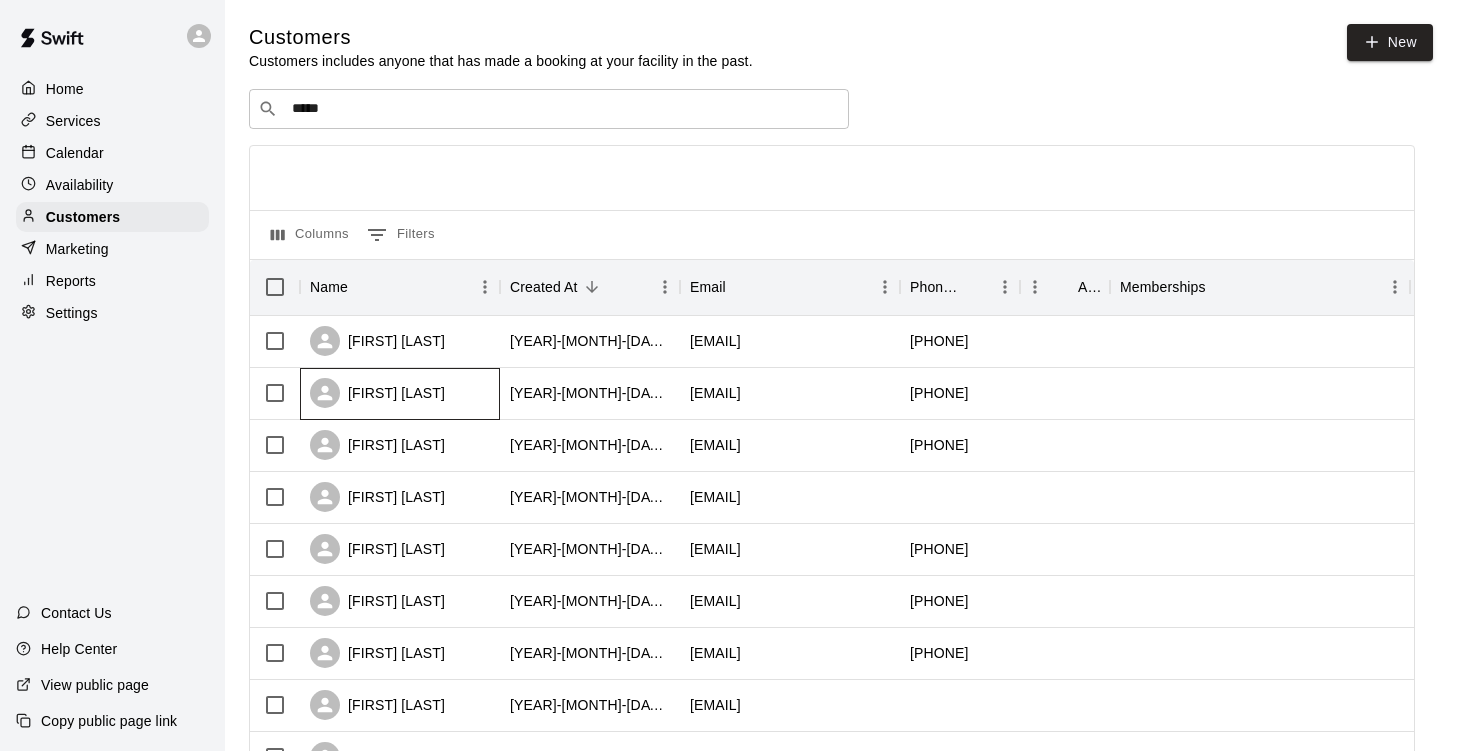 click on "[FIRST] [LAST]" at bounding box center (377, 393) 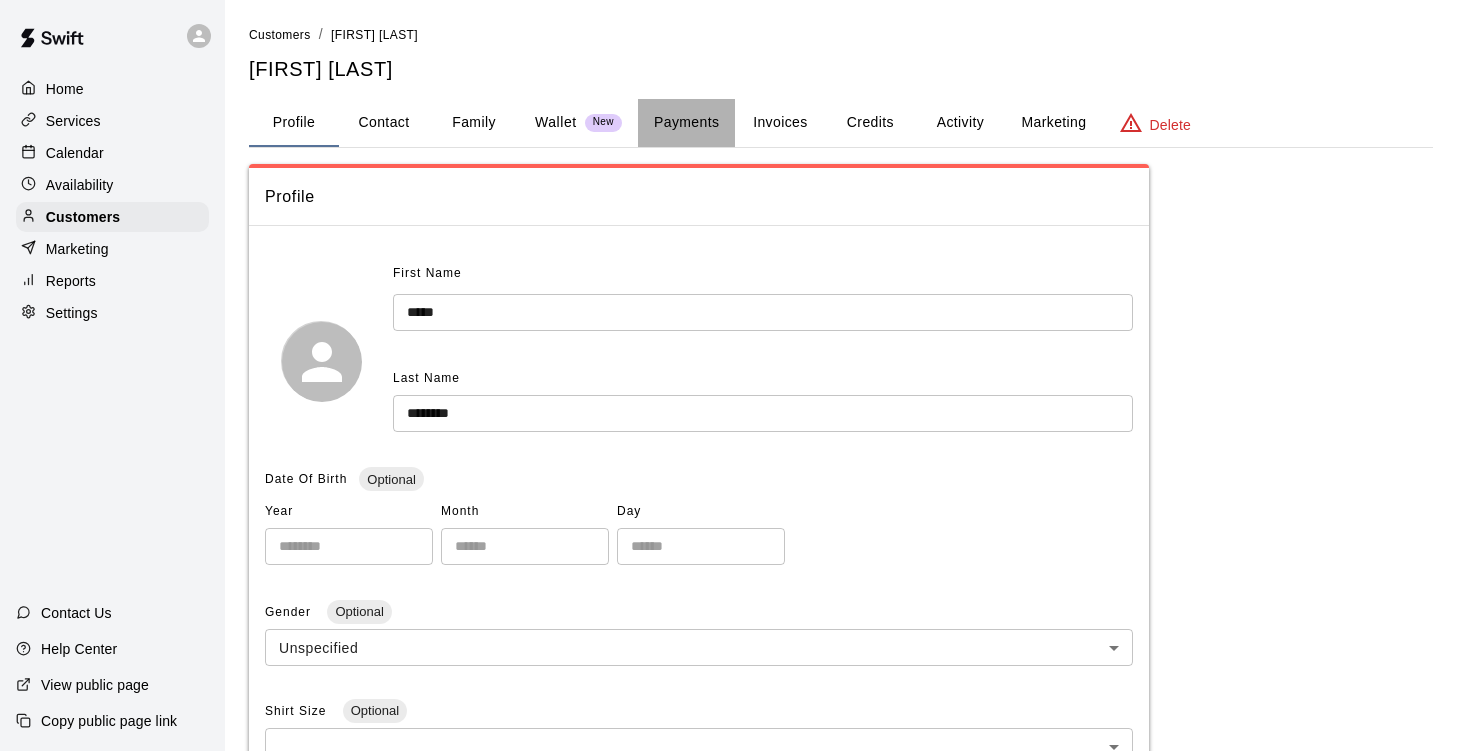 click on "Payments" at bounding box center [686, 123] 